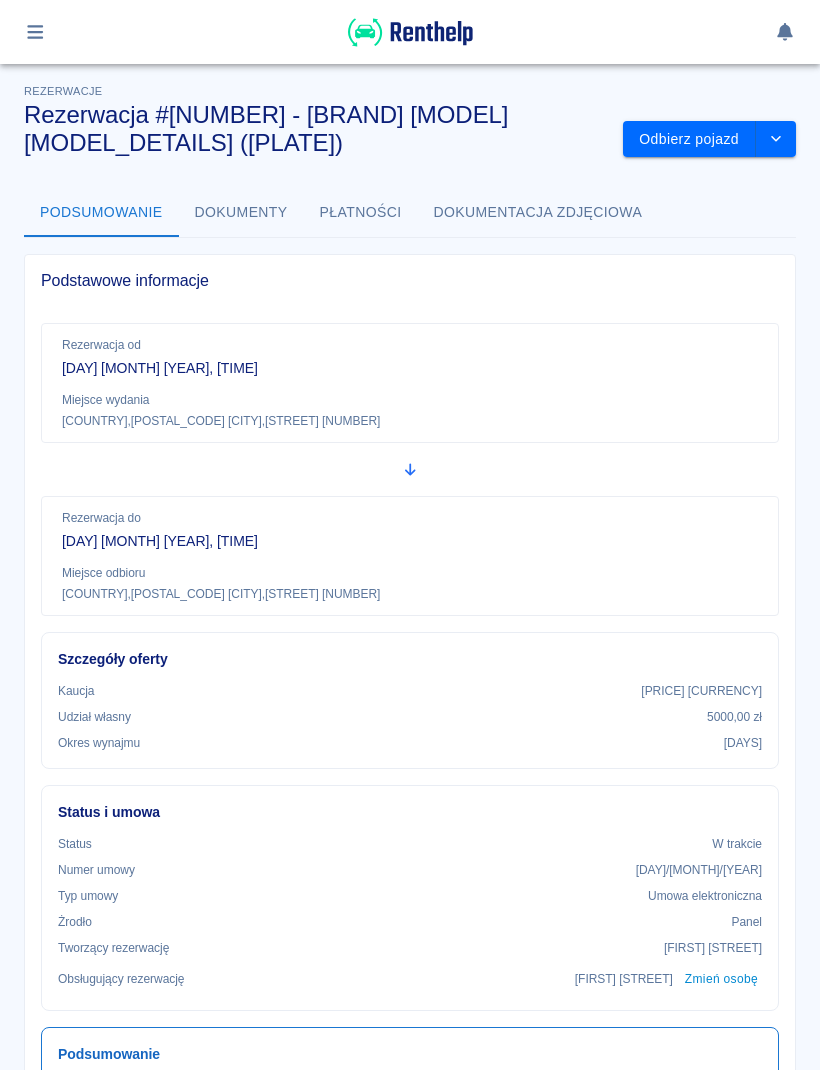 scroll, scrollTop: 2, scrollLeft: 0, axis: vertical 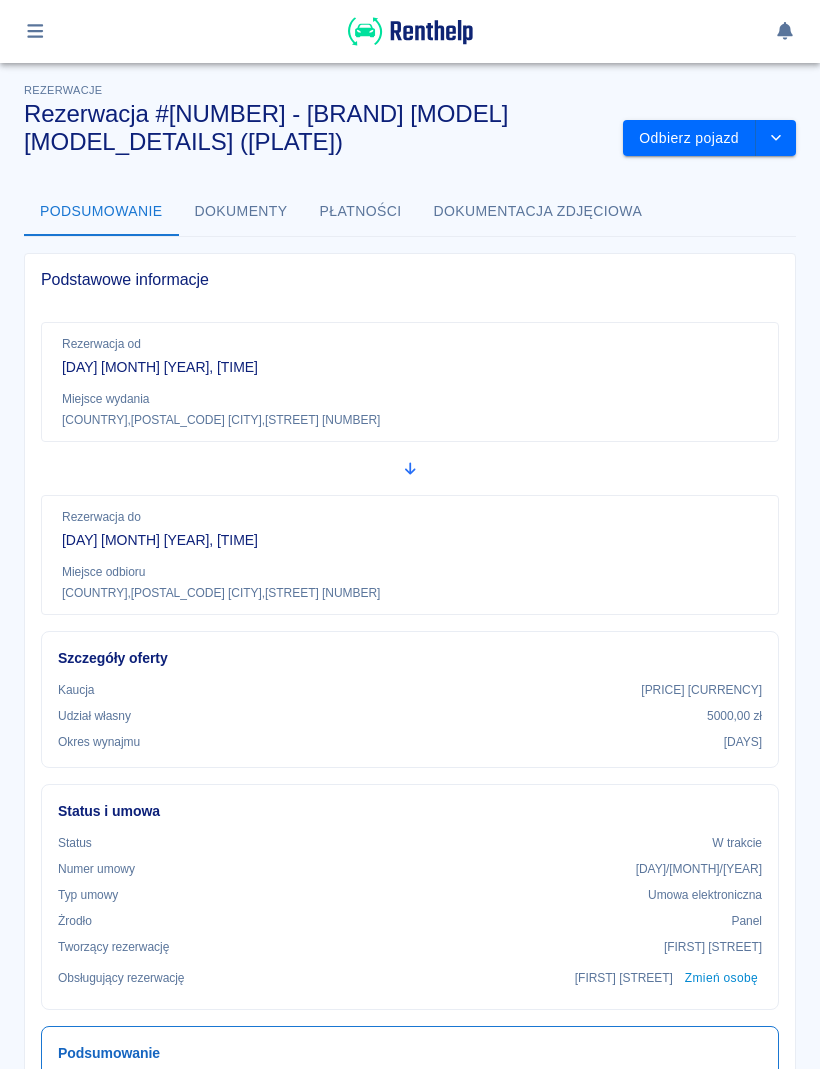 click 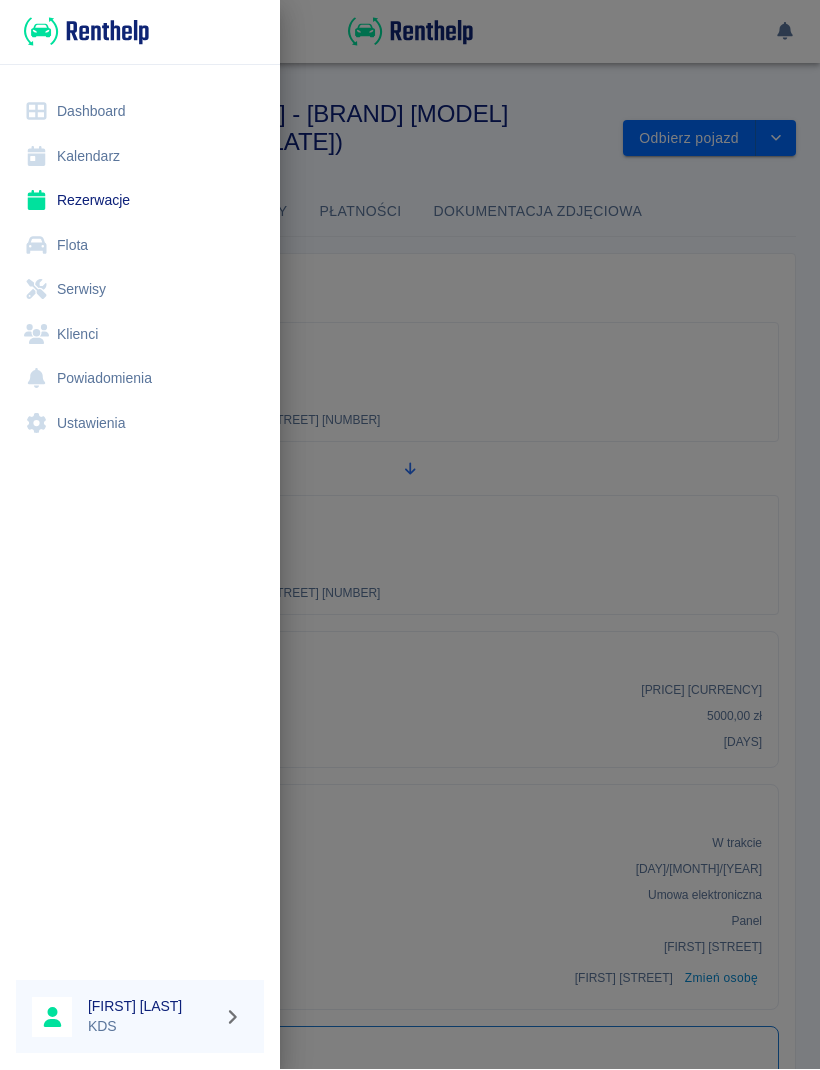 click on "Kalendarz" at bounding box center [140, 157] 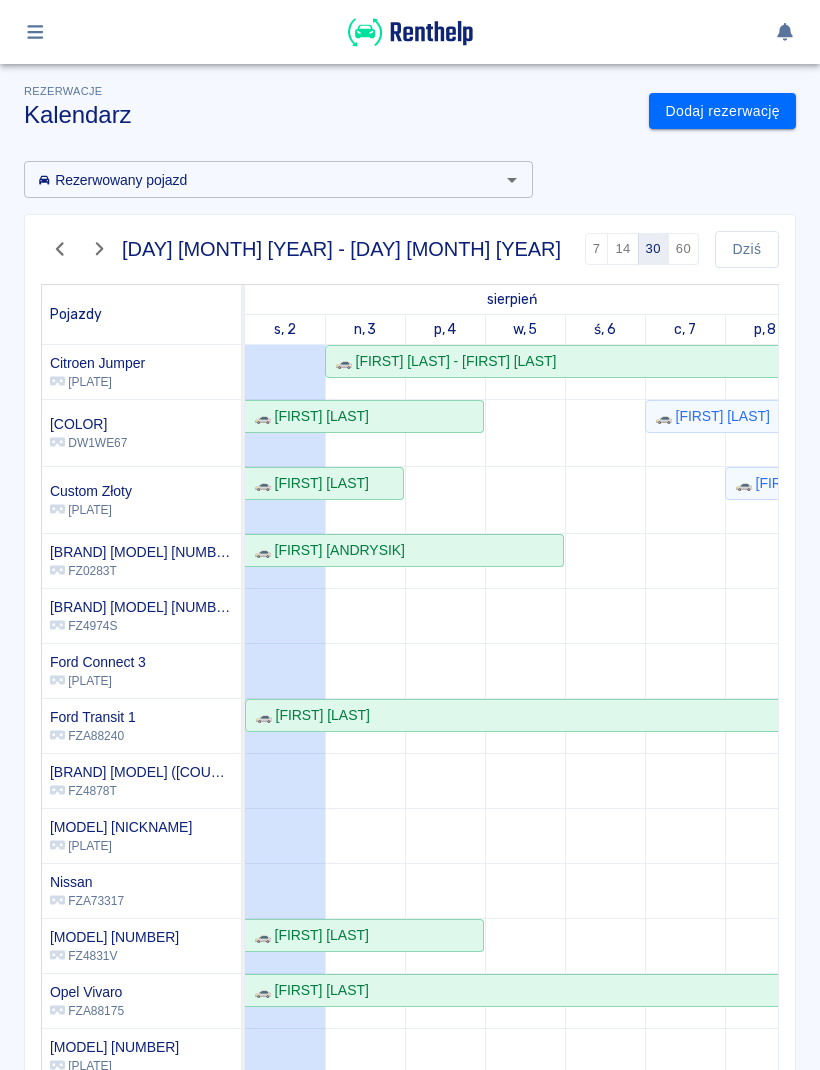 scroll, scrollTop: 38, scrollLeft: -4, axis: both 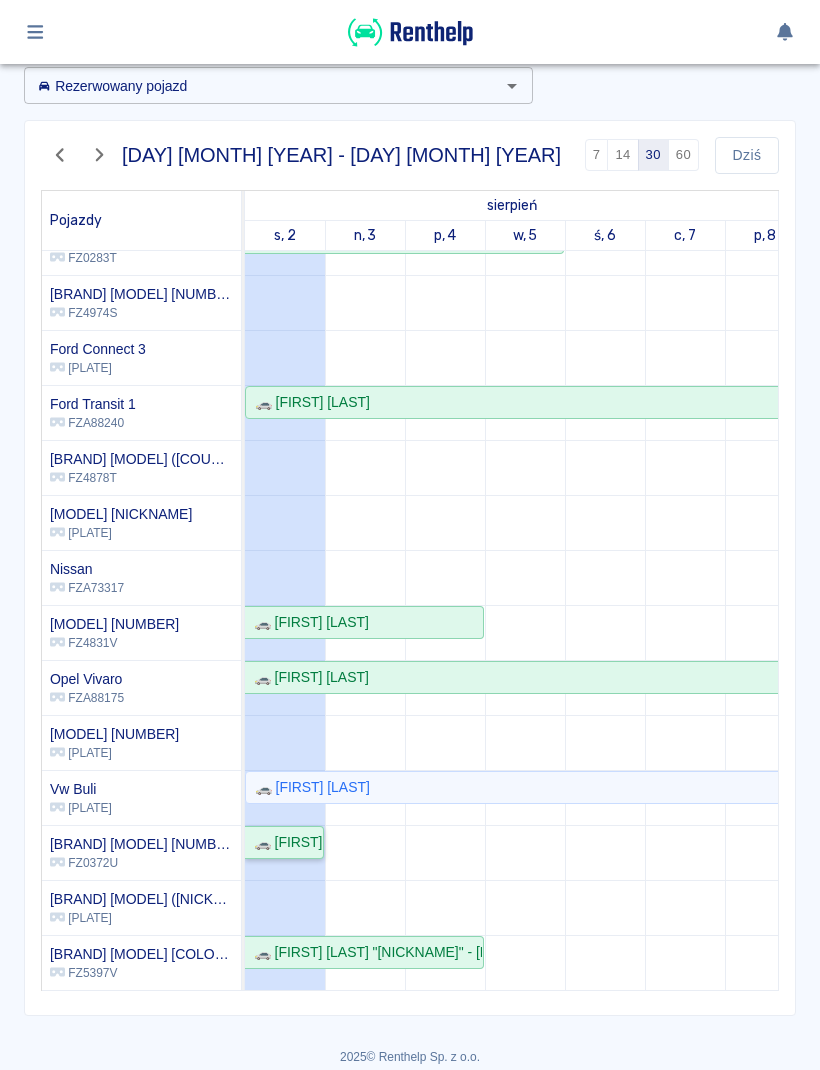 click on "🚗 [FIRST] [LAST]" at bounding box center [284, 842] 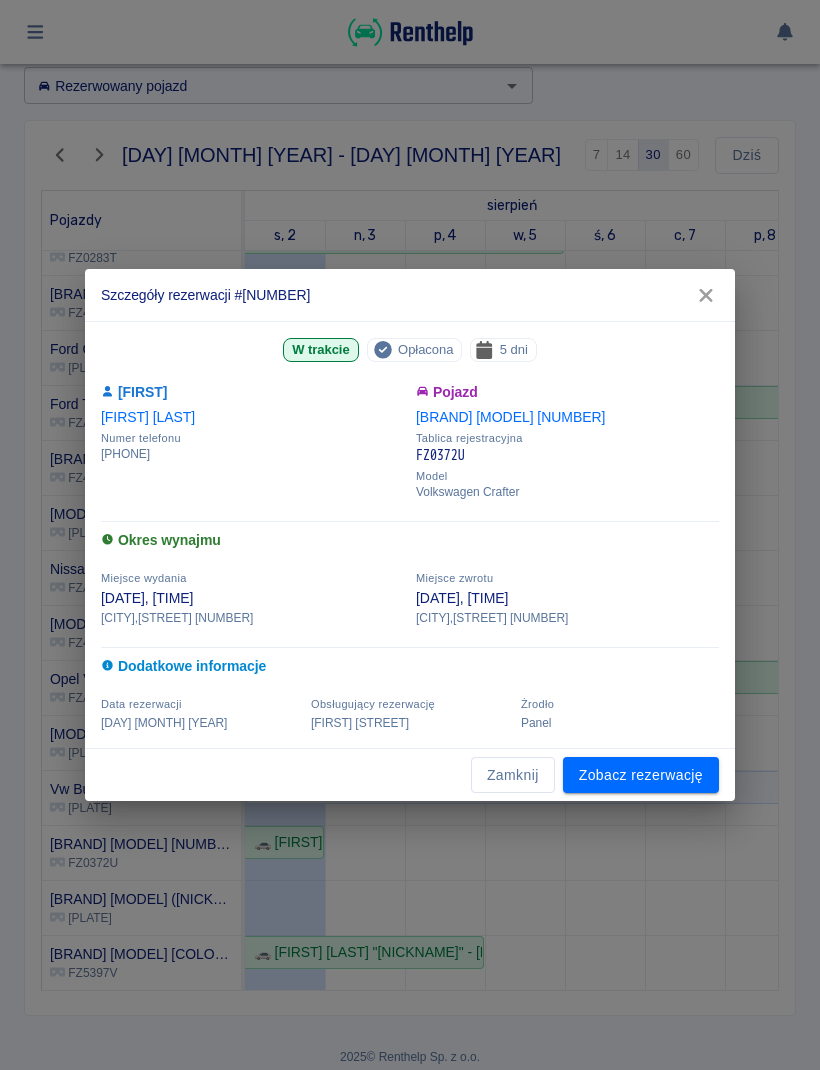 click on "Zamknij" at bounding box center (513, 775) 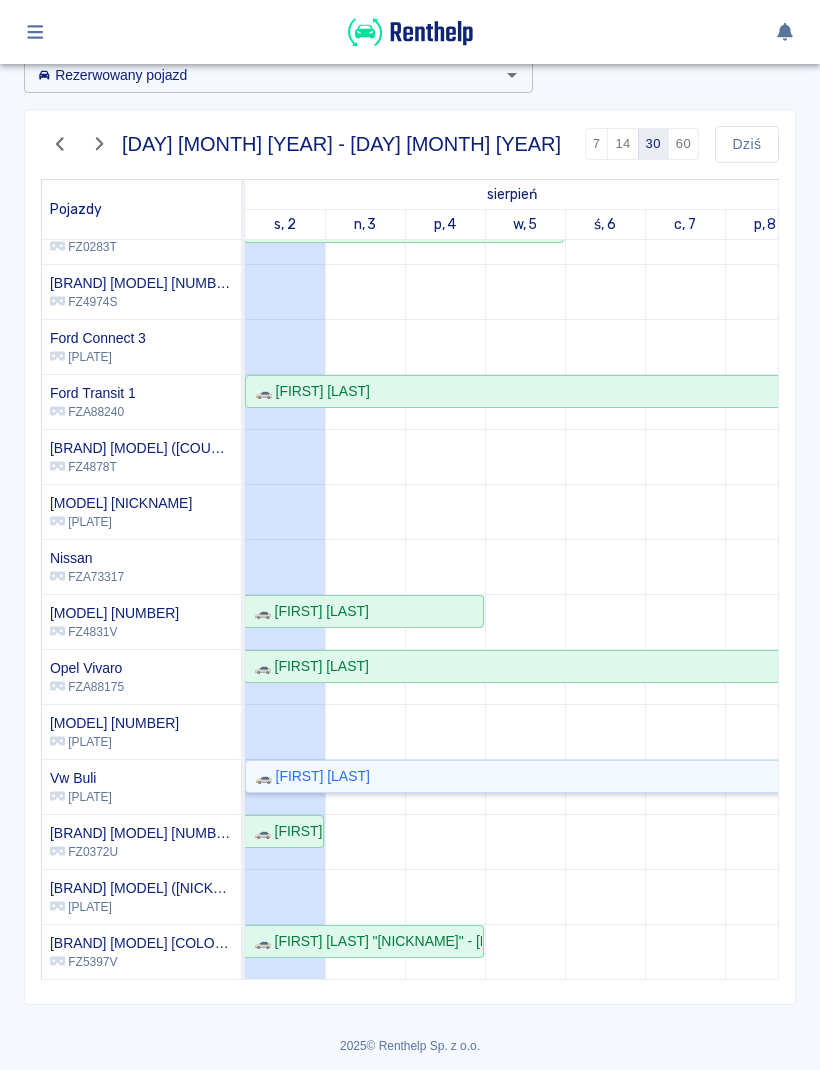 click on "🚗 [FIRST] [LAST]" 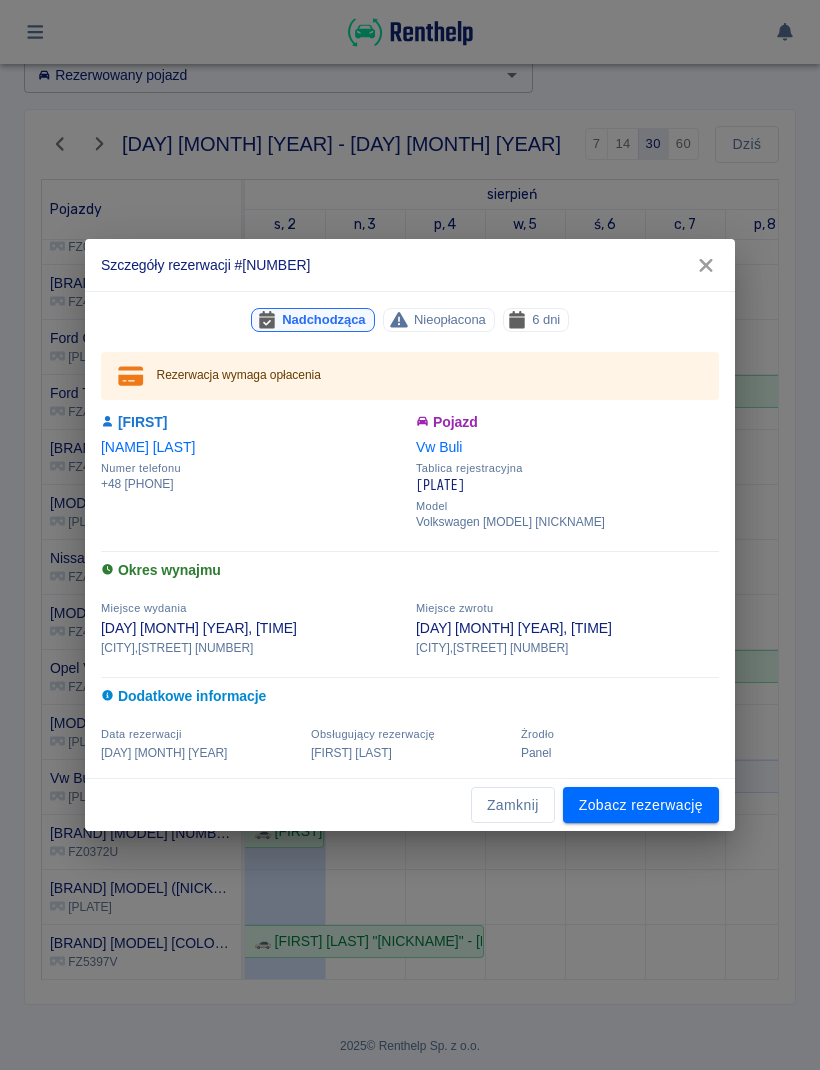 click on "Zamknij" at bounding box center [513, 805] 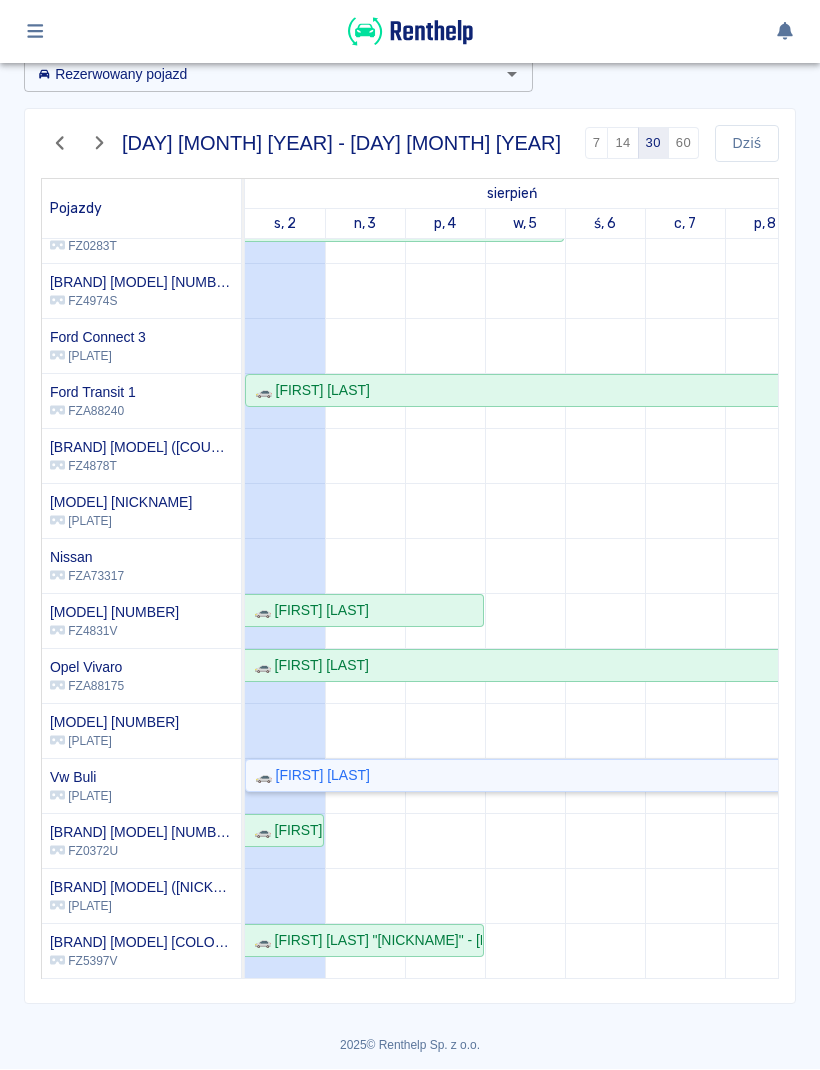 click on "🚗 [FIRST] [LAST]" 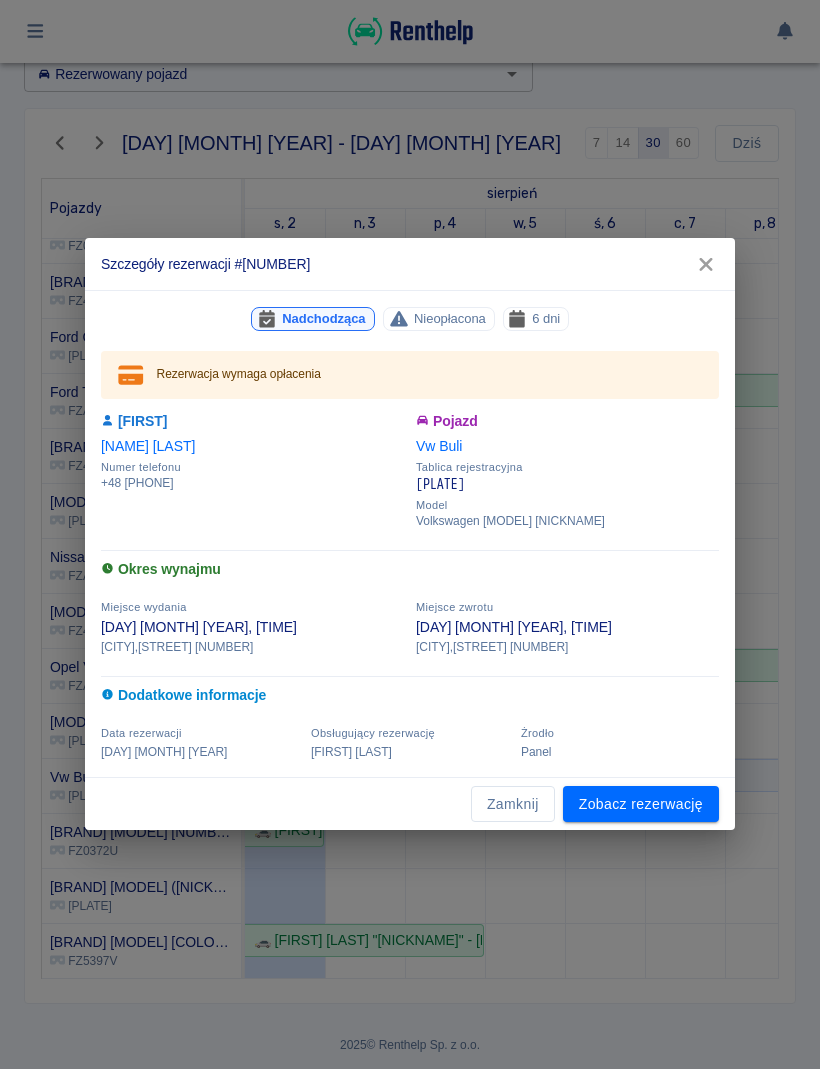 click on "Zobacz rezerwację" at bounding box center [641, 805] 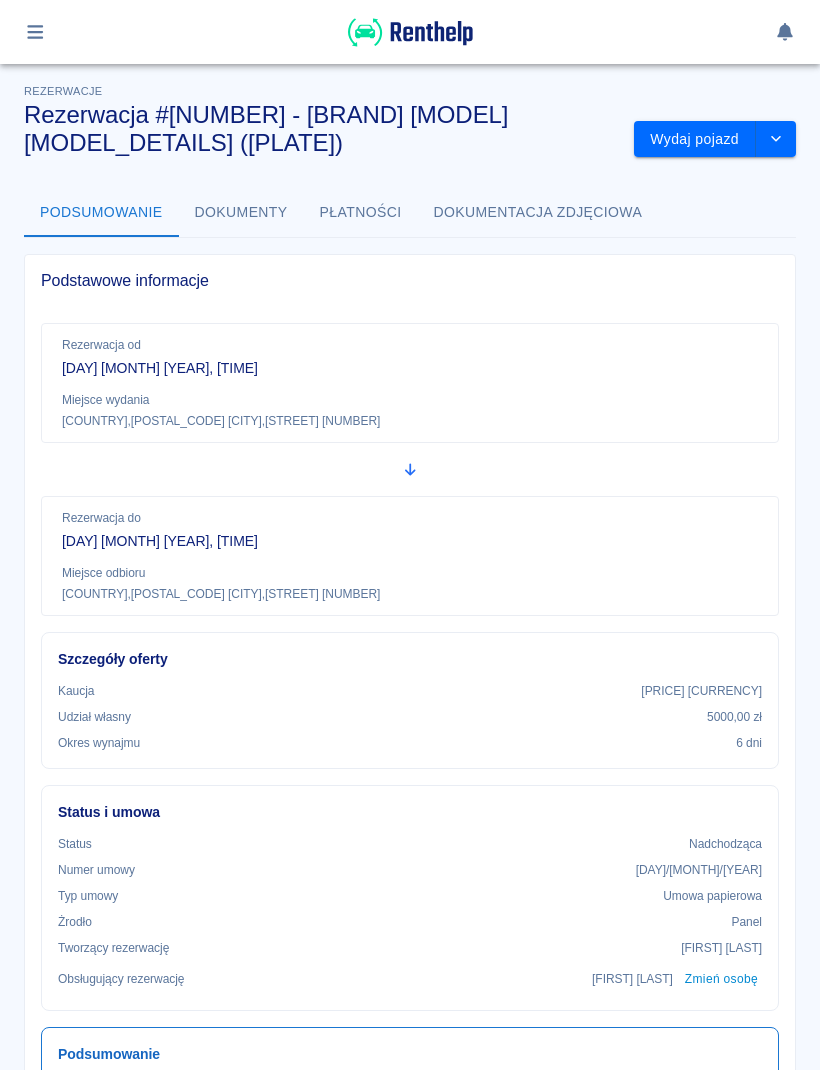click 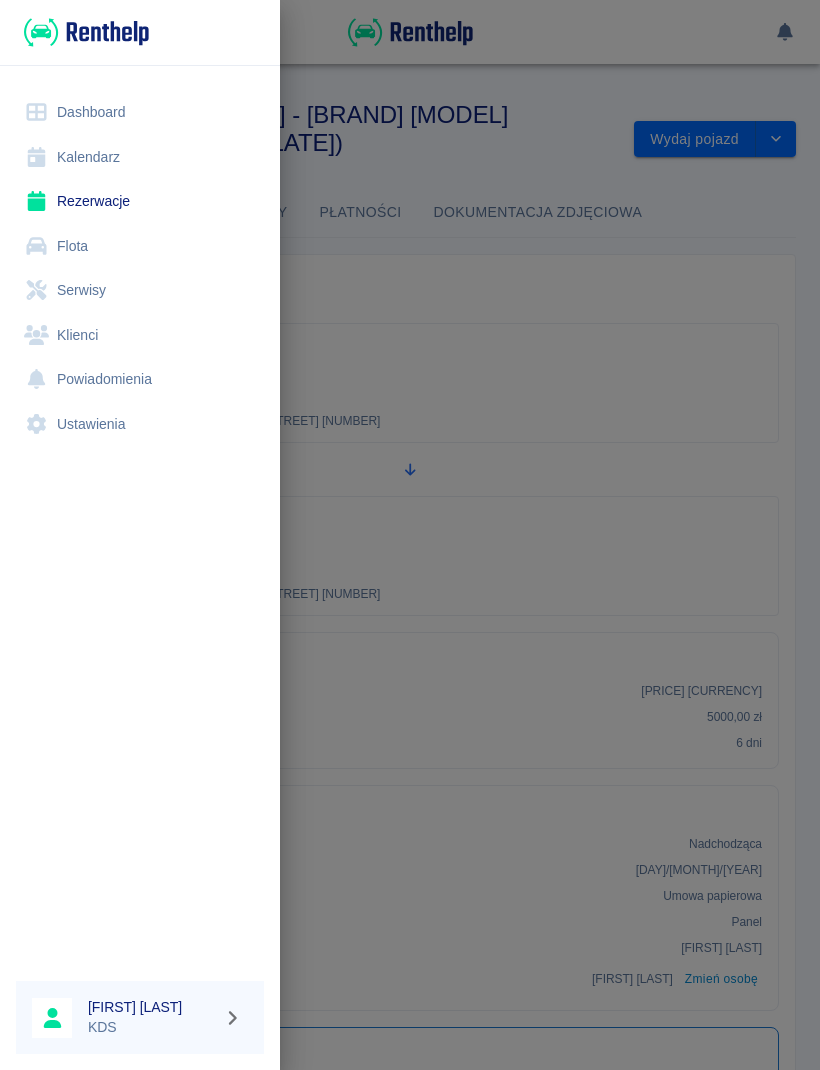 click on "Flota" at bounding box center (140, 246) 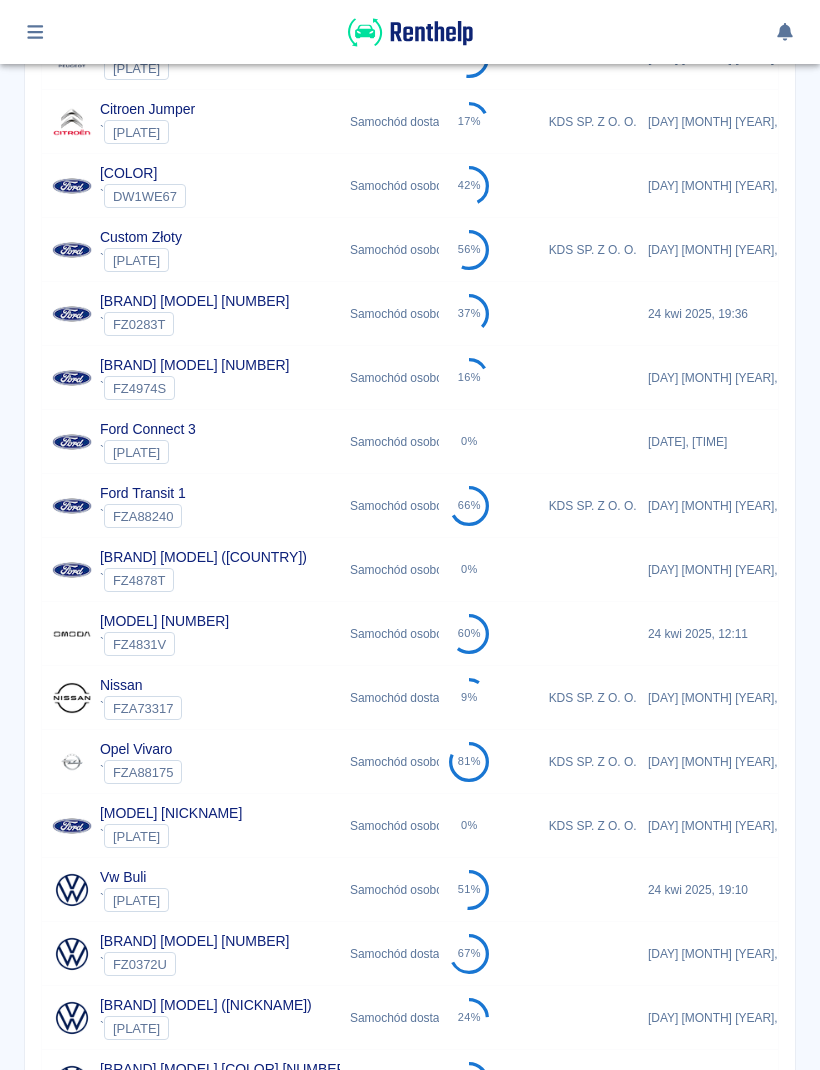 scroll, scrollTop: 496, scrollLeft: 0, axis: vertical 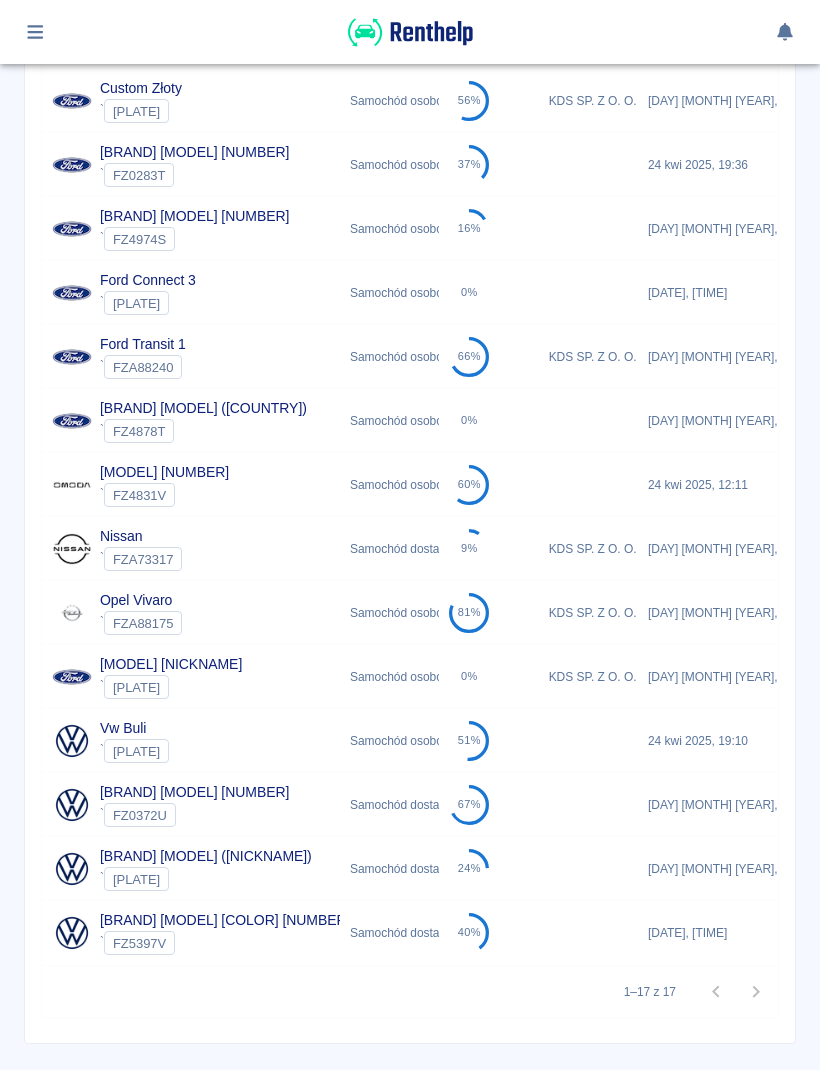 click on "[MODEL] - [PLATE]" at bounding box center [191, 741] 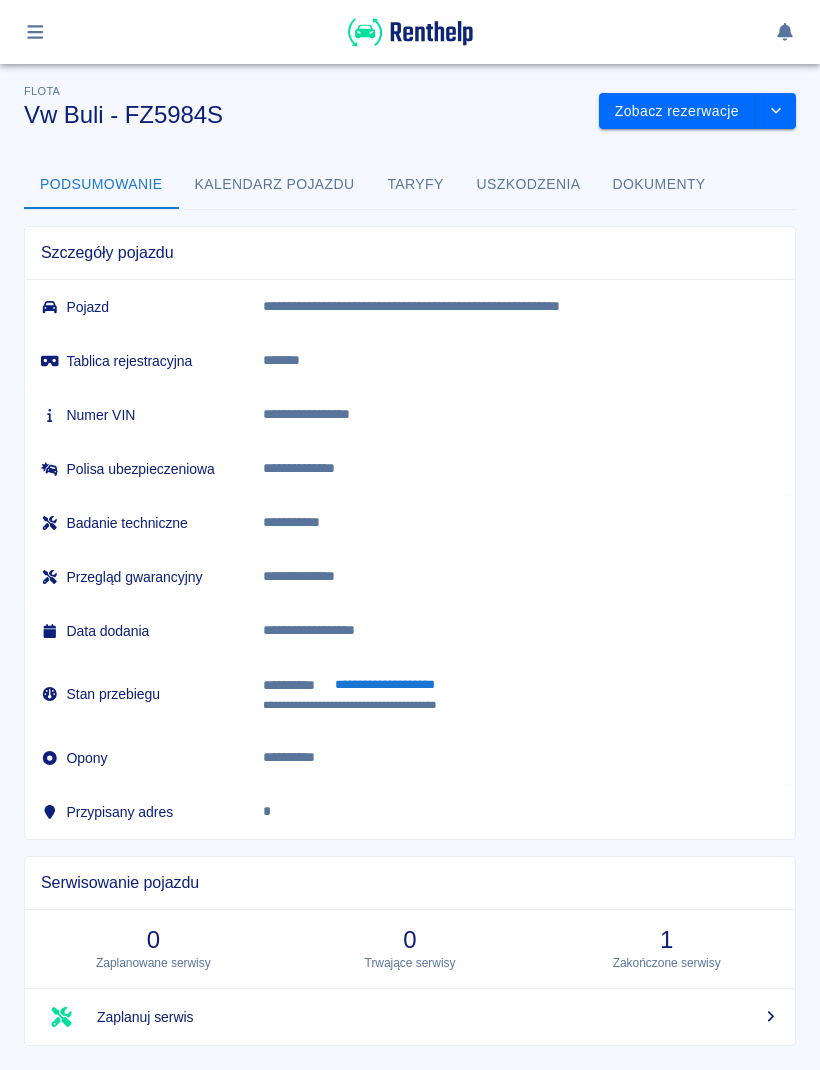 click on "**********" at bounding box center [384, 685] 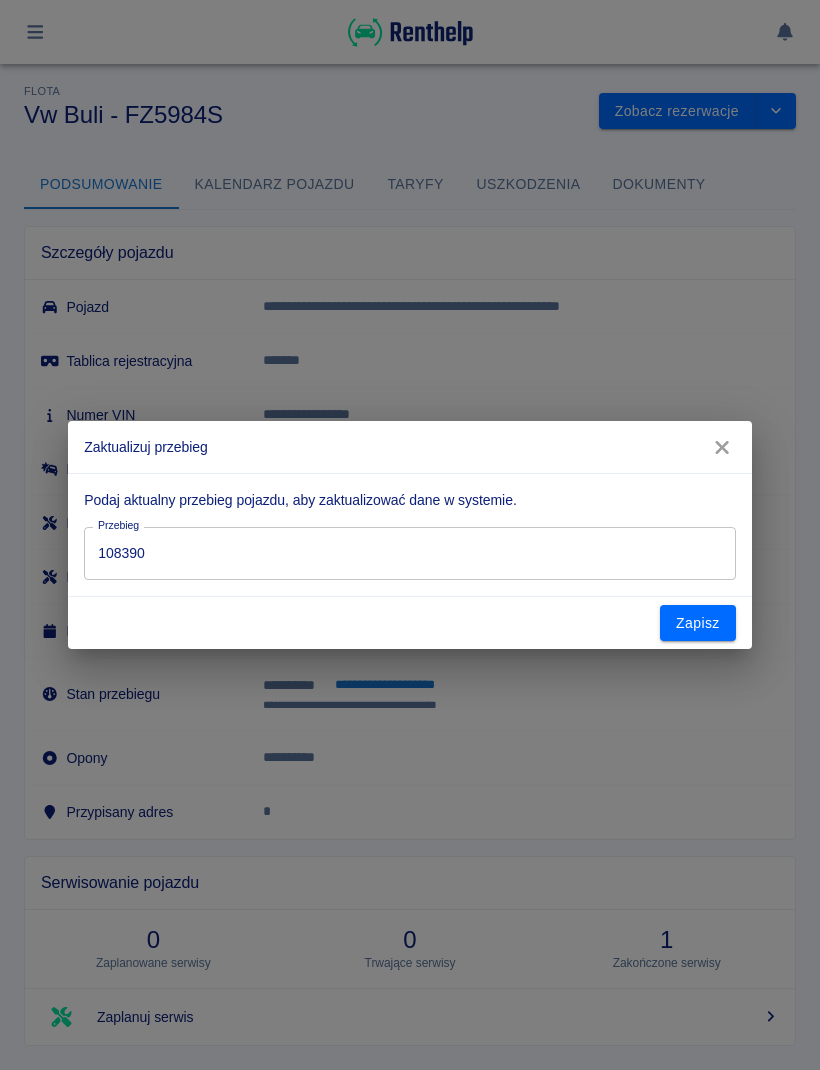 click on "108390" at bounding box center [409, 553] 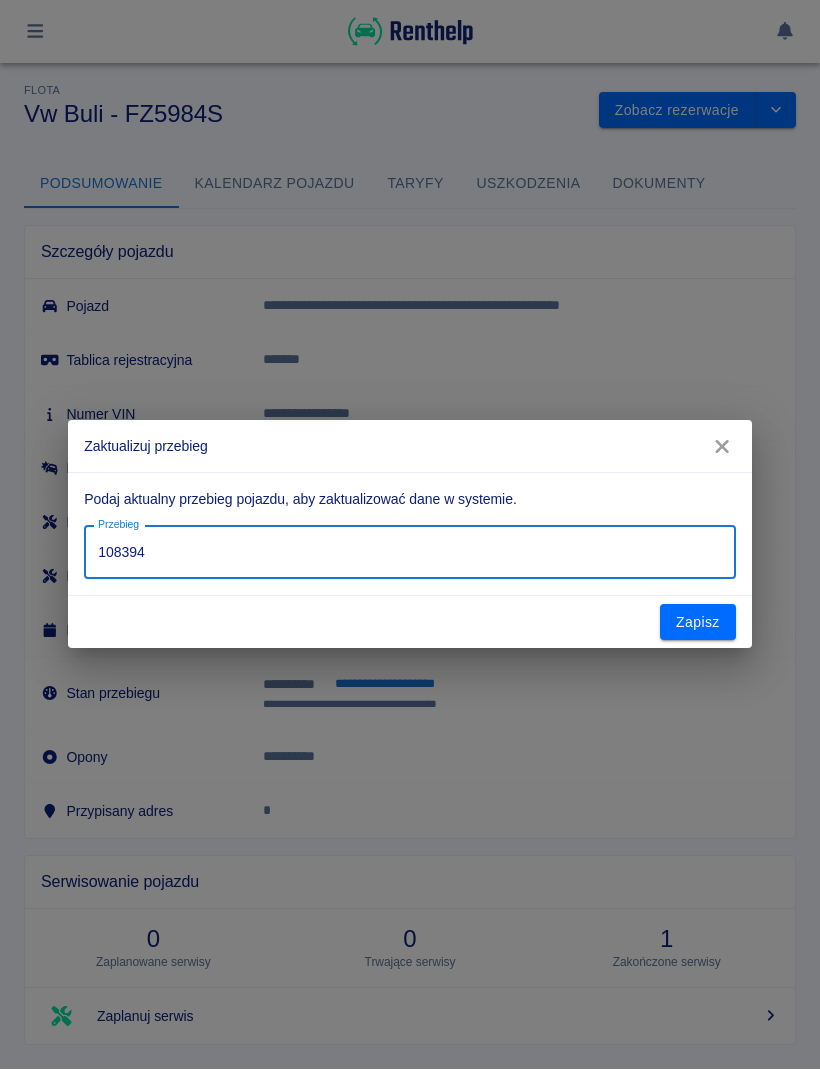 type on "108394" 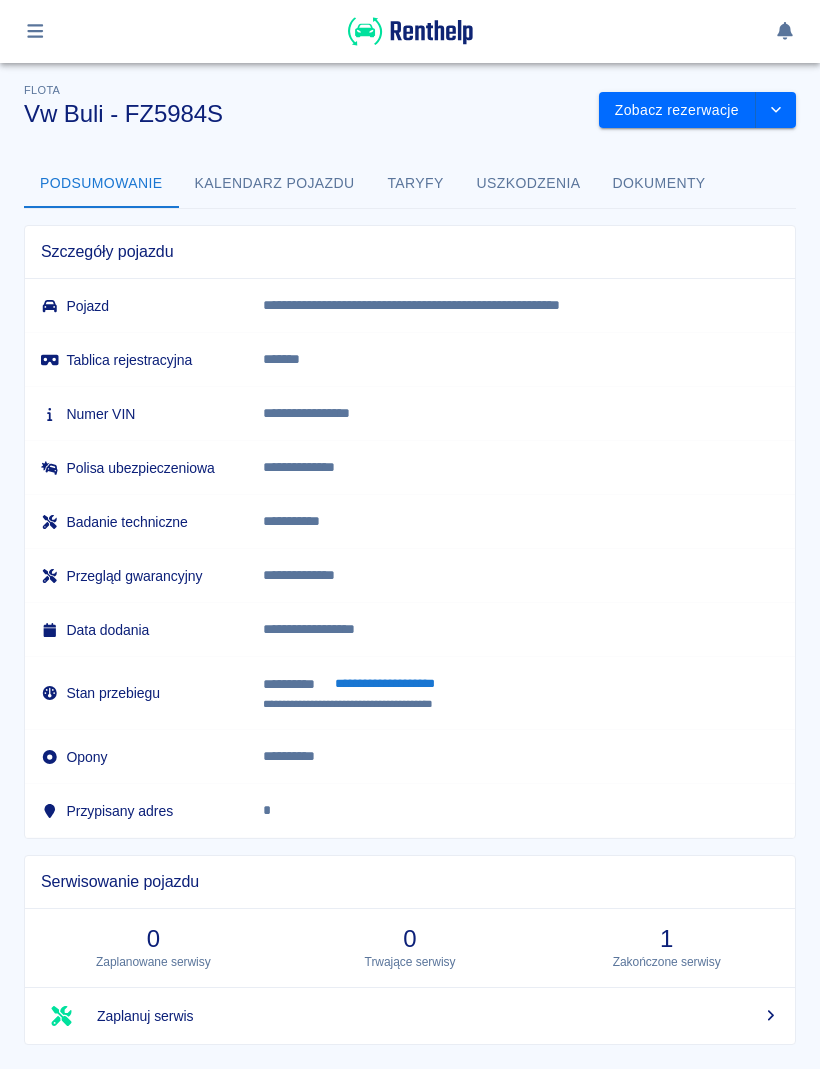 click 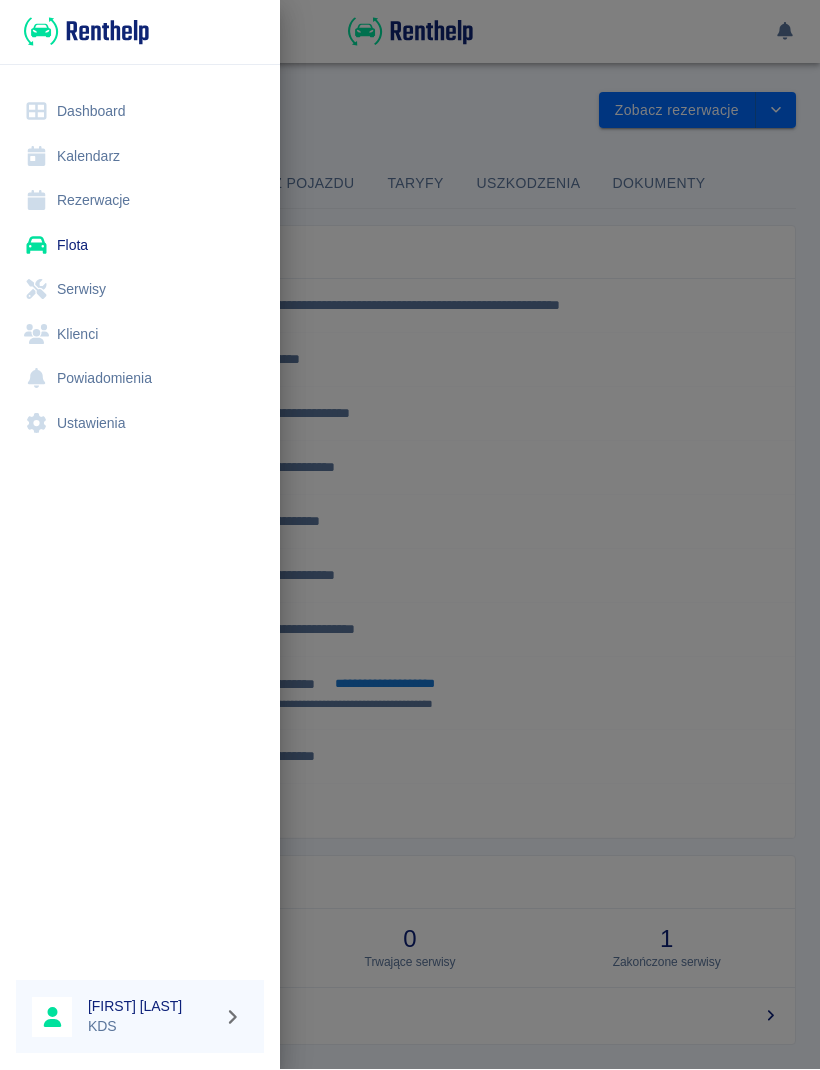 click on "Kalendarz" at bounding box center (140, 157) 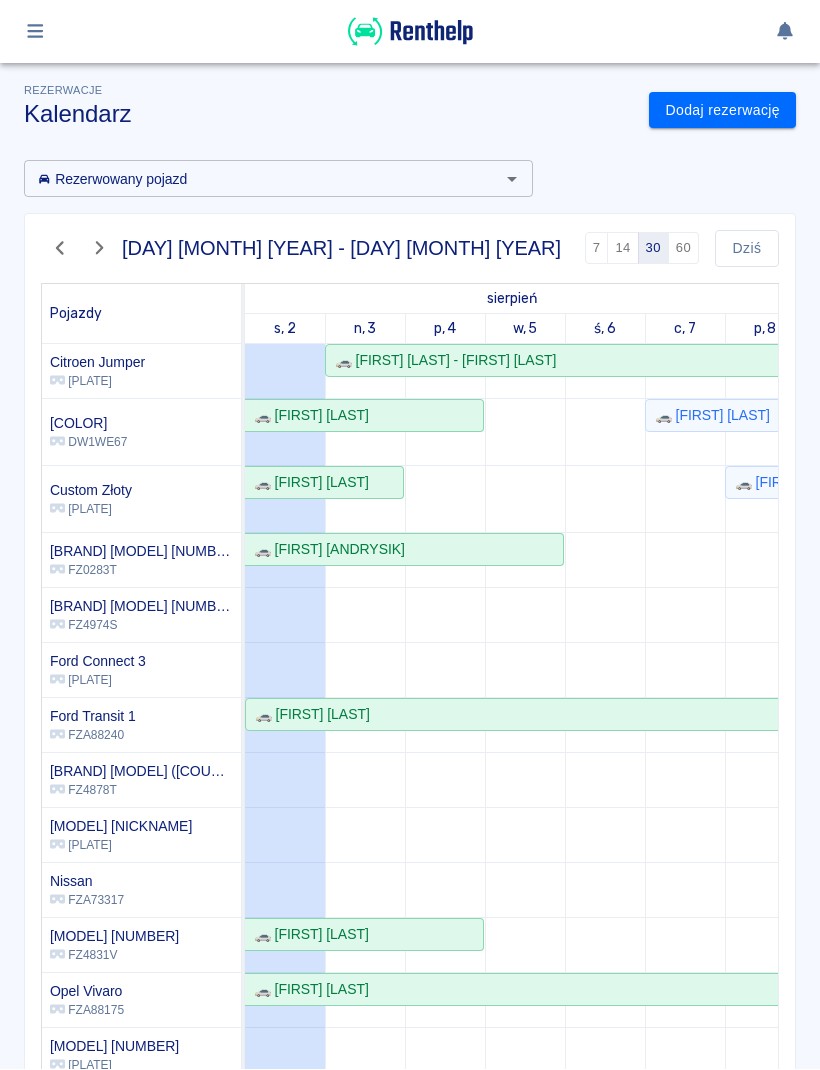 scroll, scrollTop: 23, scrollLeft: 0, axis: vertical 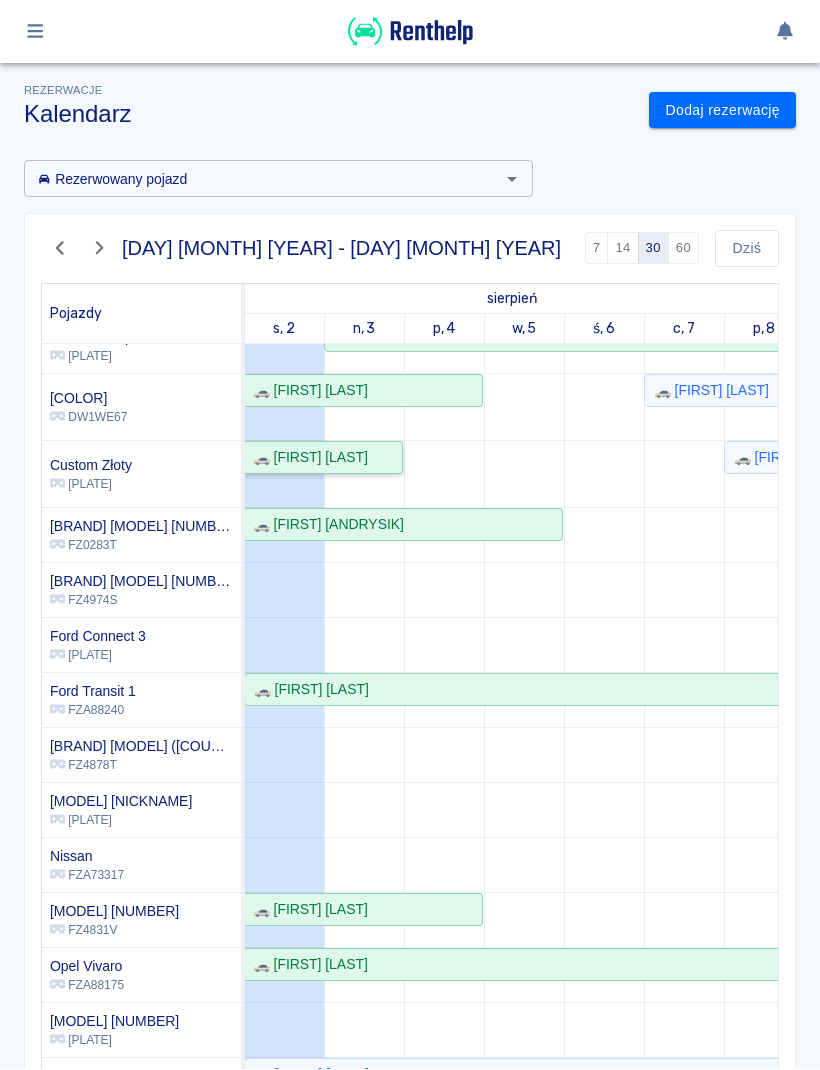 click on "🚗 [FIRST]  [LAST]" 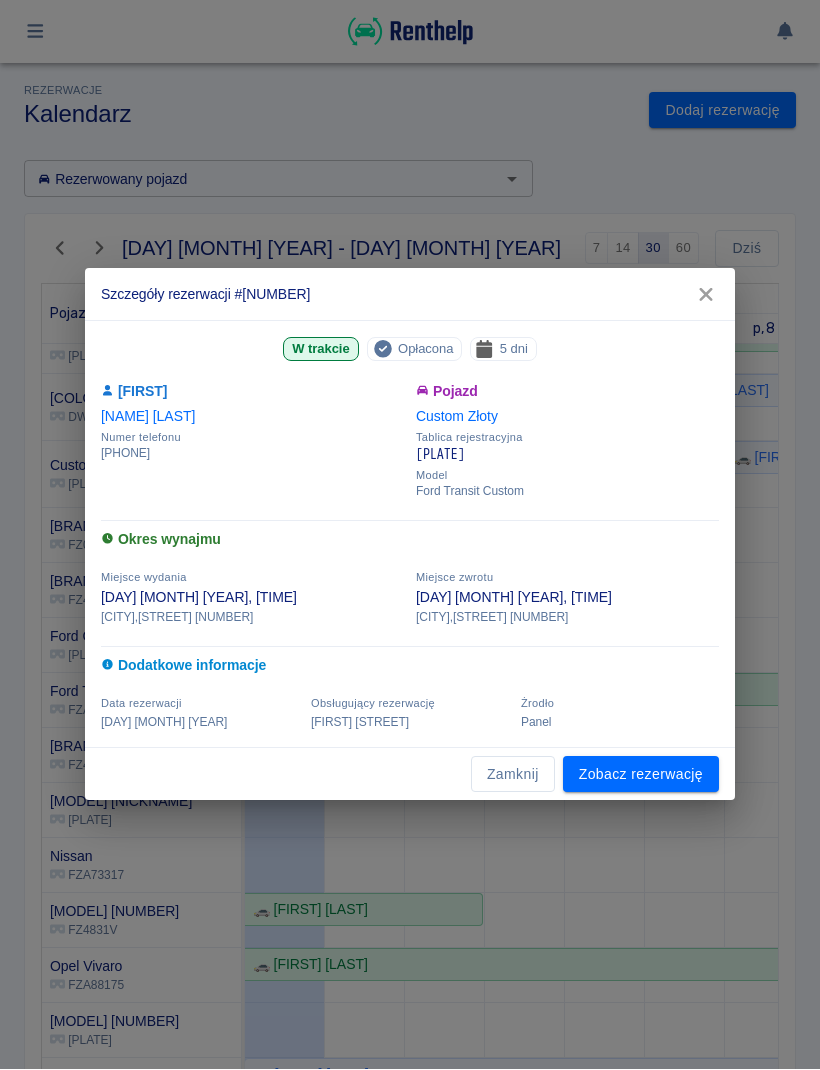 click on "Zamknij Zobacz rezerwację" at bounding box center (410, 775) 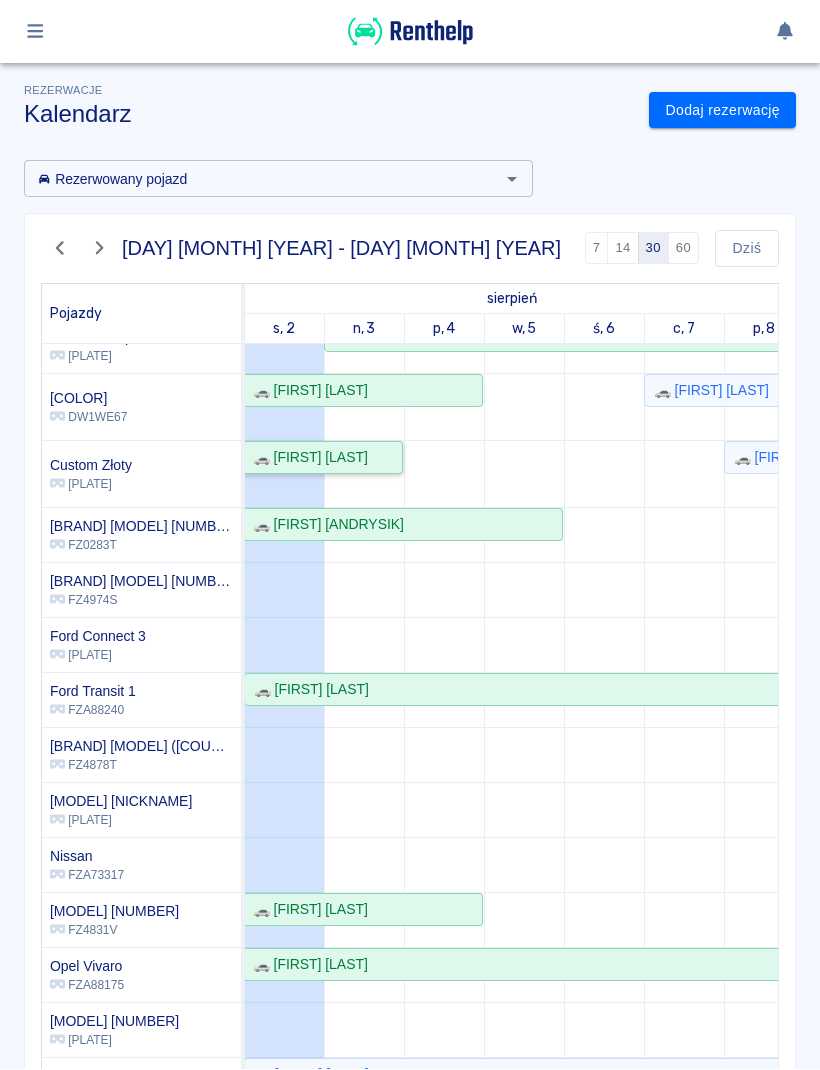scroll, scrollTop: 119, scrollLeft: -2, axis: both 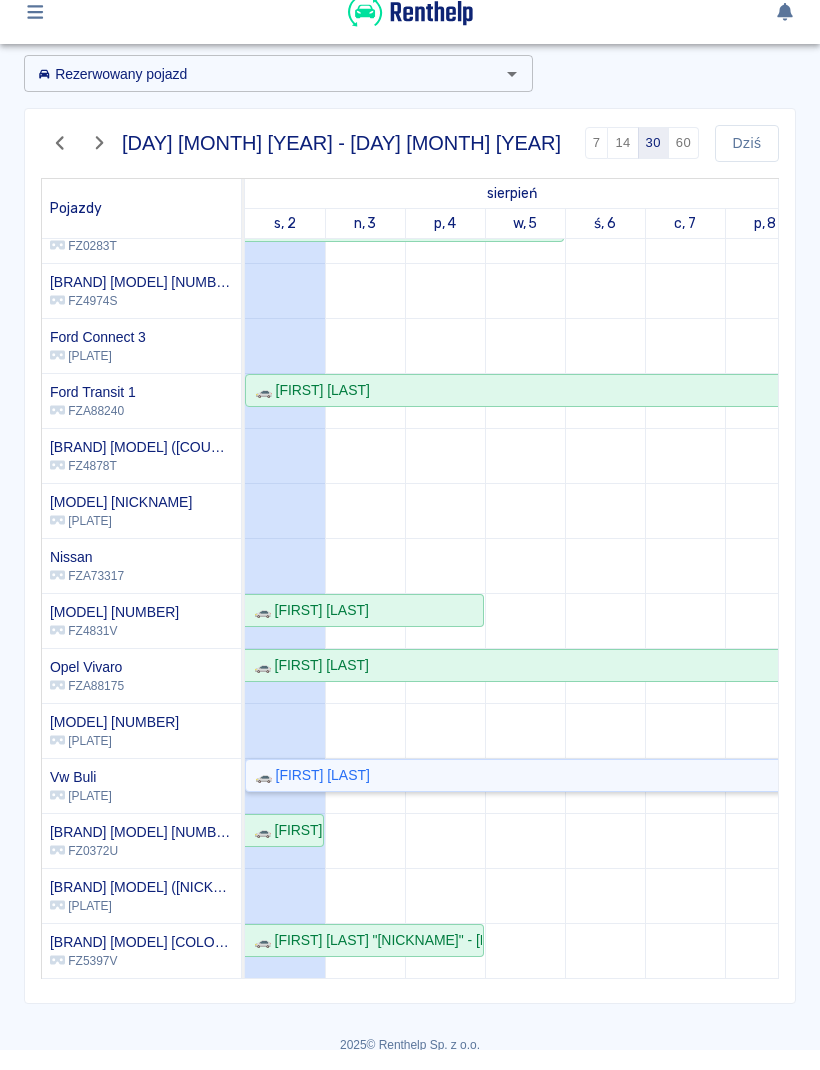 click on "🚗 [FIRST] [LAST]" at bounding box center (524, 795) 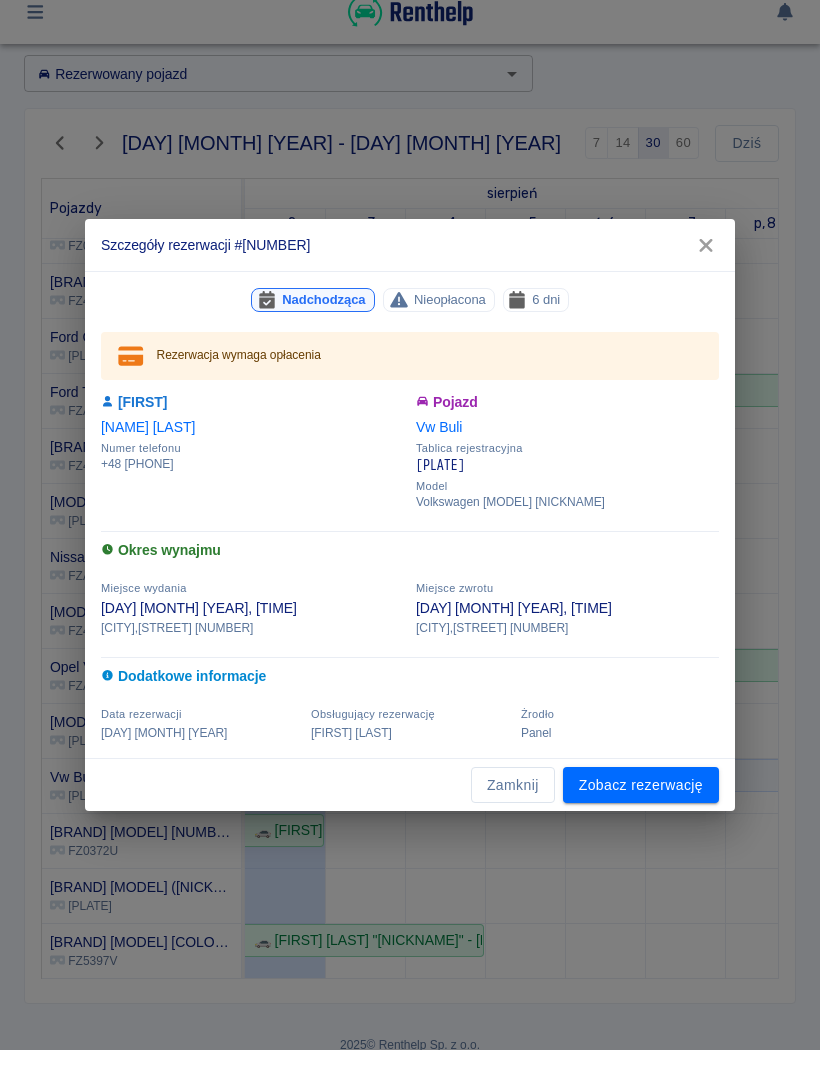 click on "Zobacz rezerwację" at bounding box center [641, 805] 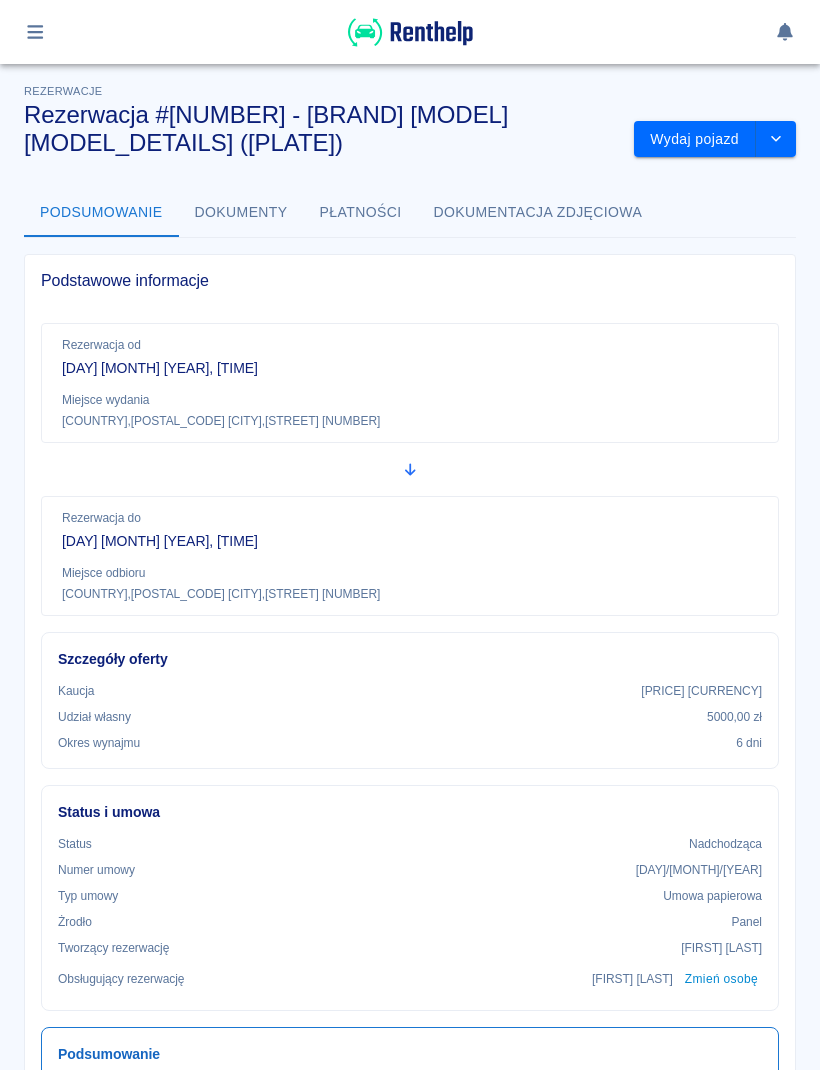 scroll, scrollTop: 0, scrollLeft: 0, axis: both 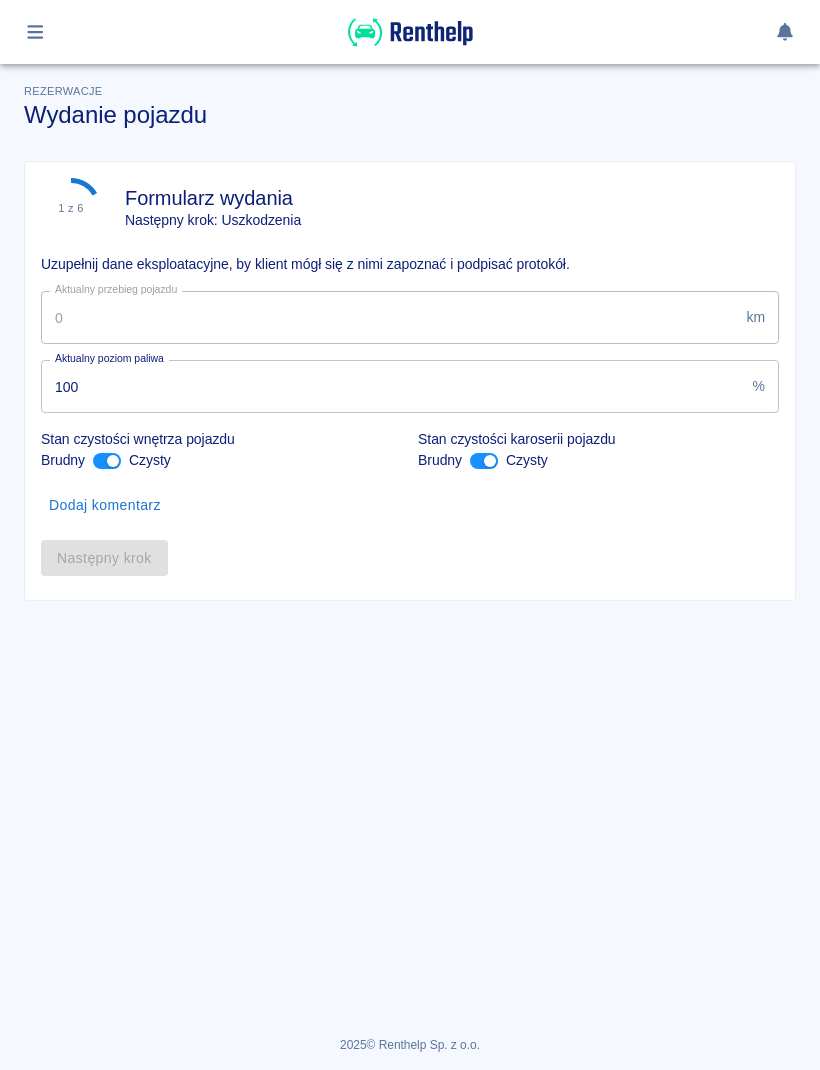 type on "108394" 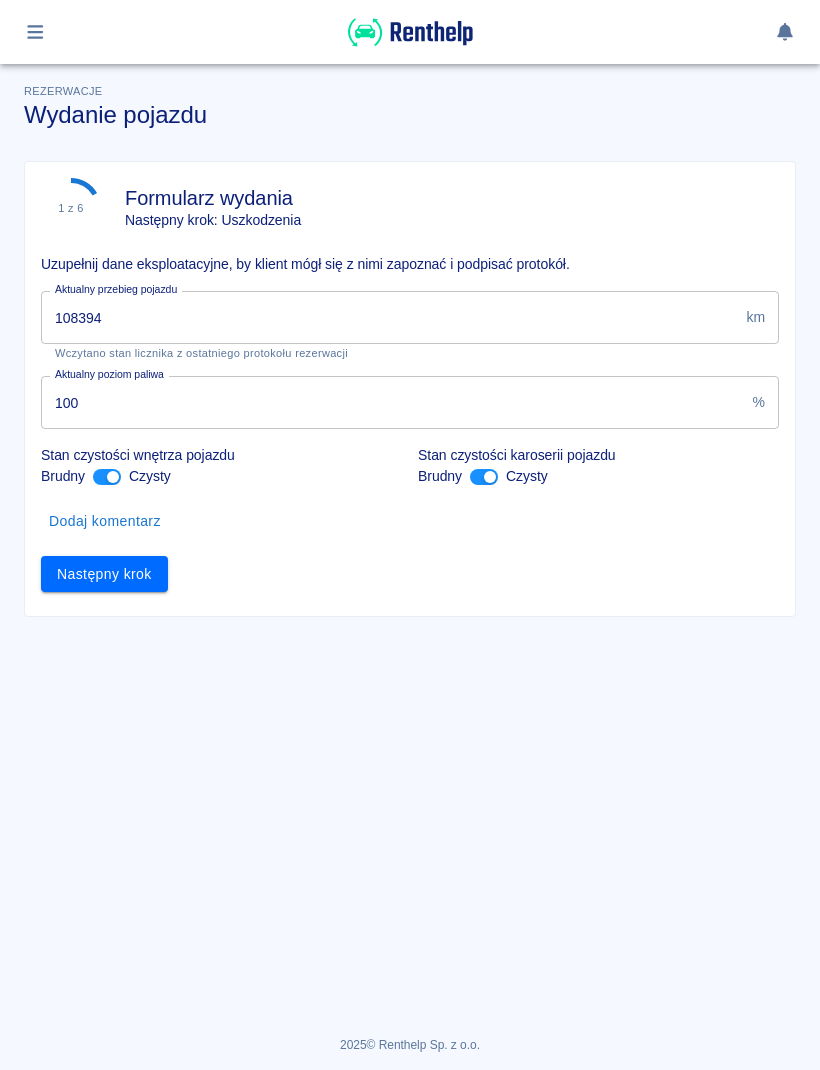 click on "Następny krok" at bounding box center (104, 574) 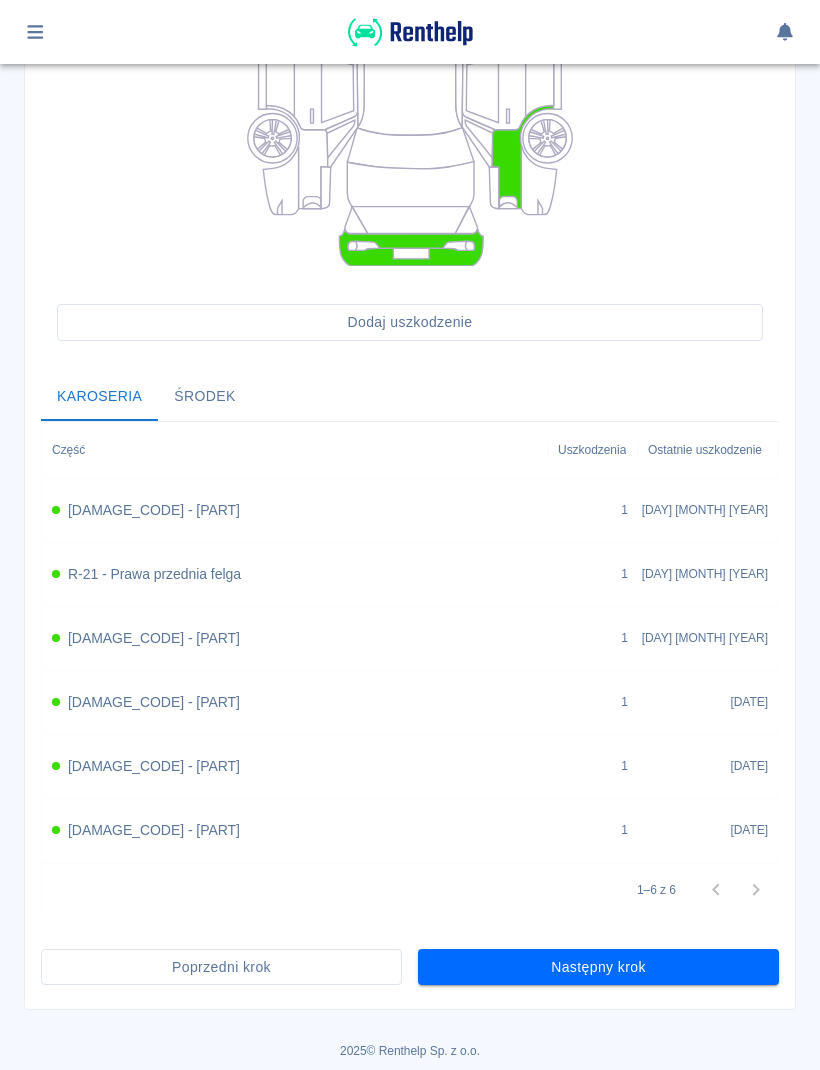 scroll, scrollTop: 459, scrollLeft: 0, axis: vertical 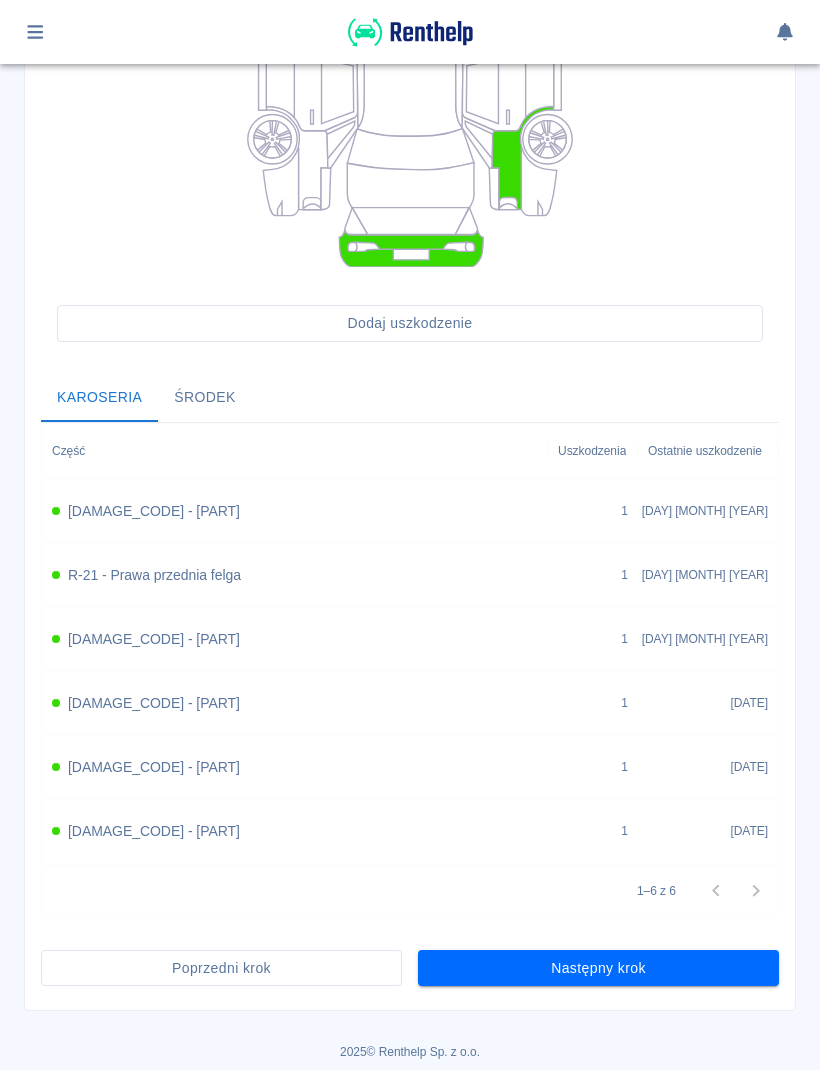 click on "Następny krok" at bounding box center [598, 968] 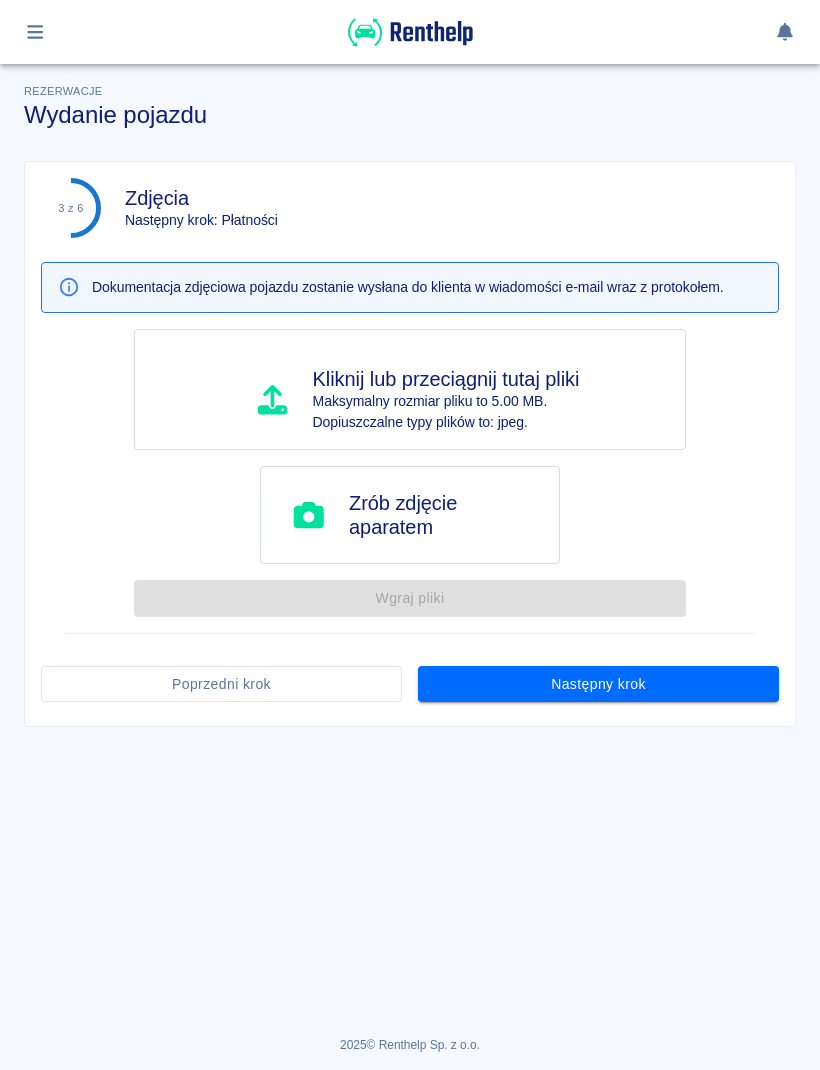 scroll, scrollTop: 0, scrollLeft: 0, axis: both 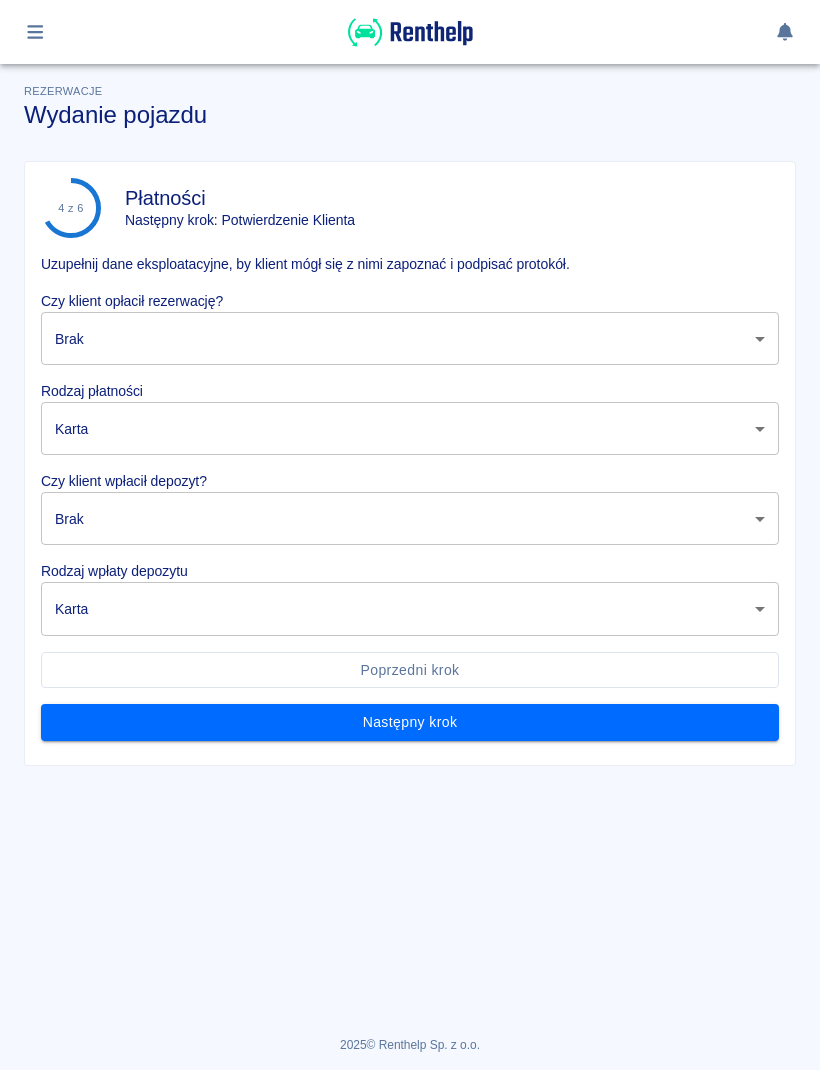 click on "Rezerwacje Wydanie pojazdu [NUMBER] z [NUMBER] Płatności Następny krok: Potwierdzenie Klienta Uzupełnij dane eksploatacyjne, by klient mógł się z nimi zapoznać i podpisać protokół. Czy klient opłacił rezerwację? Brak none ​ Rodzaj płatności Karta card ​ Czy klient wpłacił depozyt? Brak none ​ Rodzaj wpłaty depozytu Karta terminal_card_authorization ​ Poprzedni krok Następny krok [YEAR]  © Renthelp Sp. z o.o. Wydanie pojazdu | Renthelp" at bounding box center [410, 535] 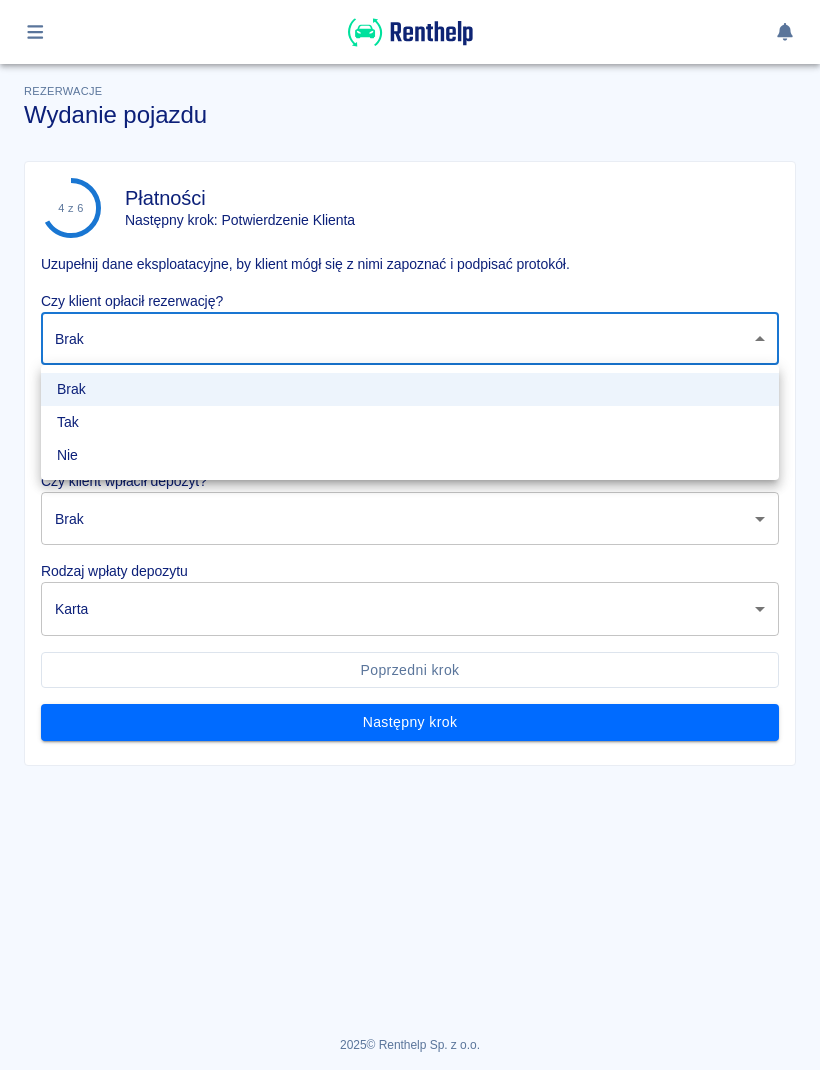click on "Tak" at bounding box center [410, 422] 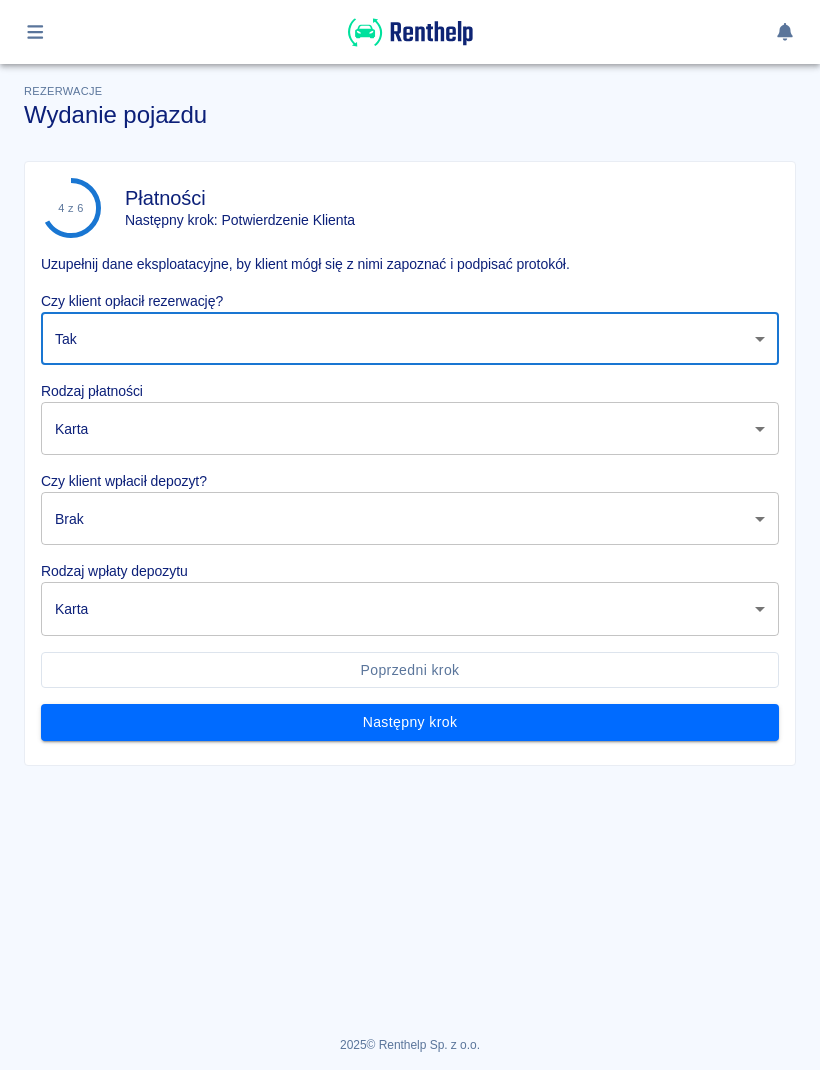 click on "Używamy plików Cookies, by zapewnić Ci najlepsze możliwe doświadczenie. Aby dowiedzieć się więcej, zapoznaj się z naszą Polityką Prywatności.  Polityka Prywatności Rozumiem Rezerwacje Wydanie pojazdu 4 z 6 Płatności Następny krok: Potwierdzenie Klienta Uzupełnij dane eksploatacyjne, by klient mógł się z nimi zapoznać i podpisać protokół. Czy klient opłacił rezerwację? Tak true ​ Rodzaj płatności Karta card ​ Czy klient wpłacił depozyt? Brak none ​ Rodzaj wpłaty depozytu Karta terminal_card_authorization ​ Poprzedni krok Następny krok 2025  © Renthelp Sp. z o.o. Wydanie pojazdu | Renthelp" at bounding box center (410, 535) 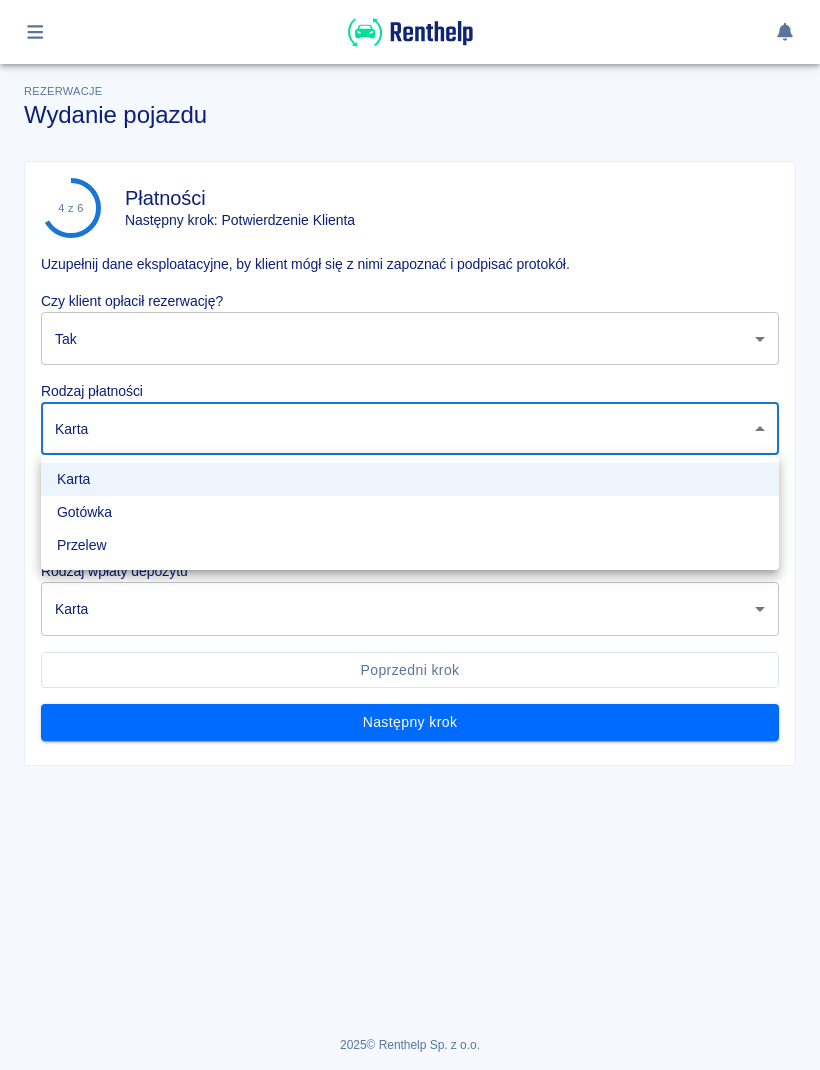 click on "Gotówka" at bounding box center [410, 512] 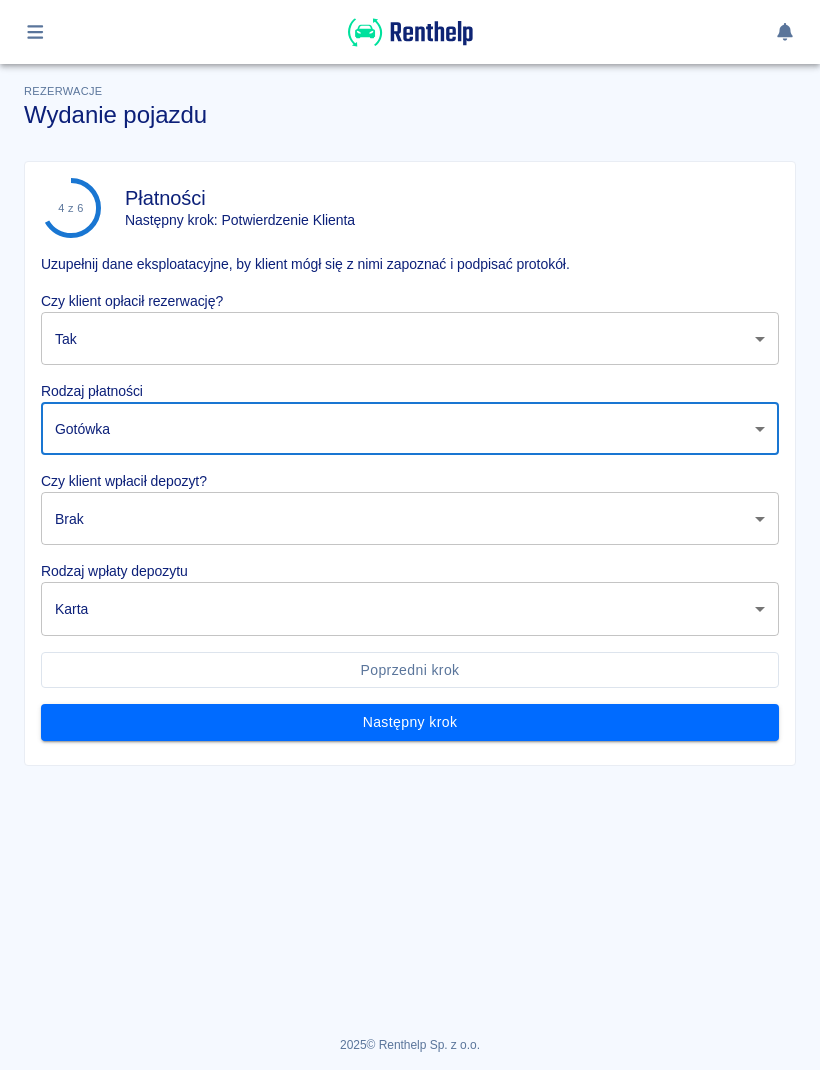 type on "cash" 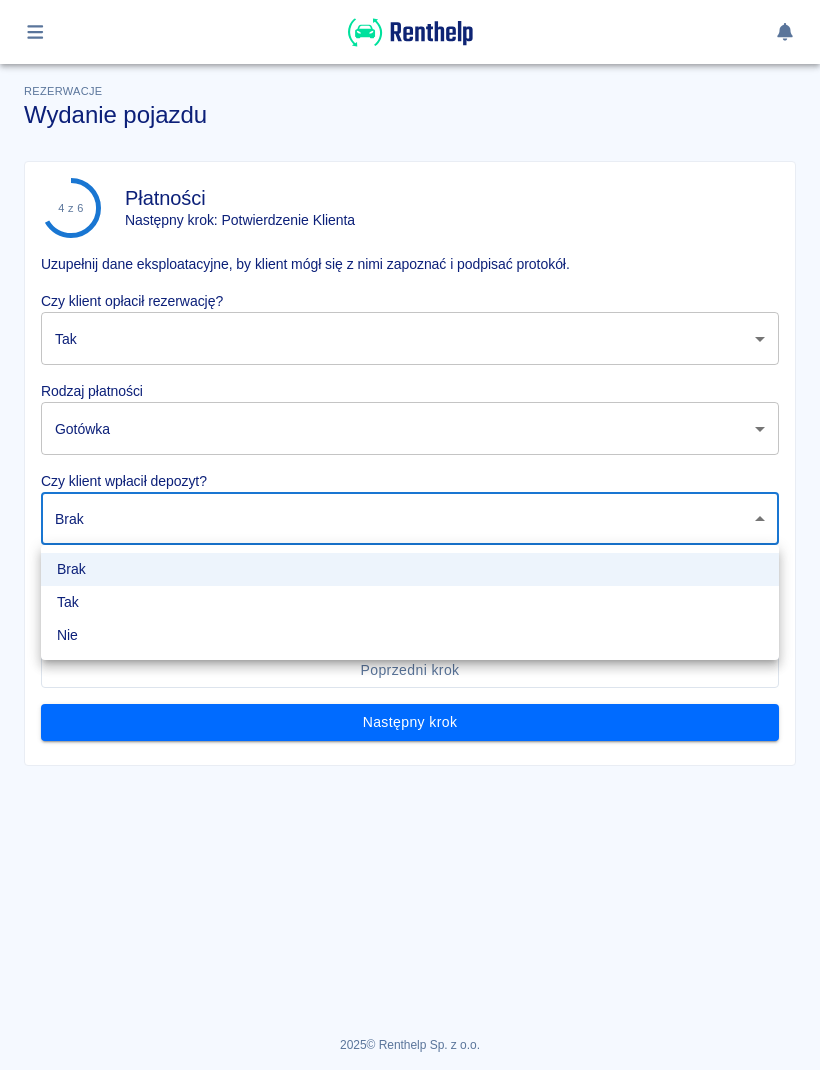 click on "Tak" at bounding box center [410, 602] 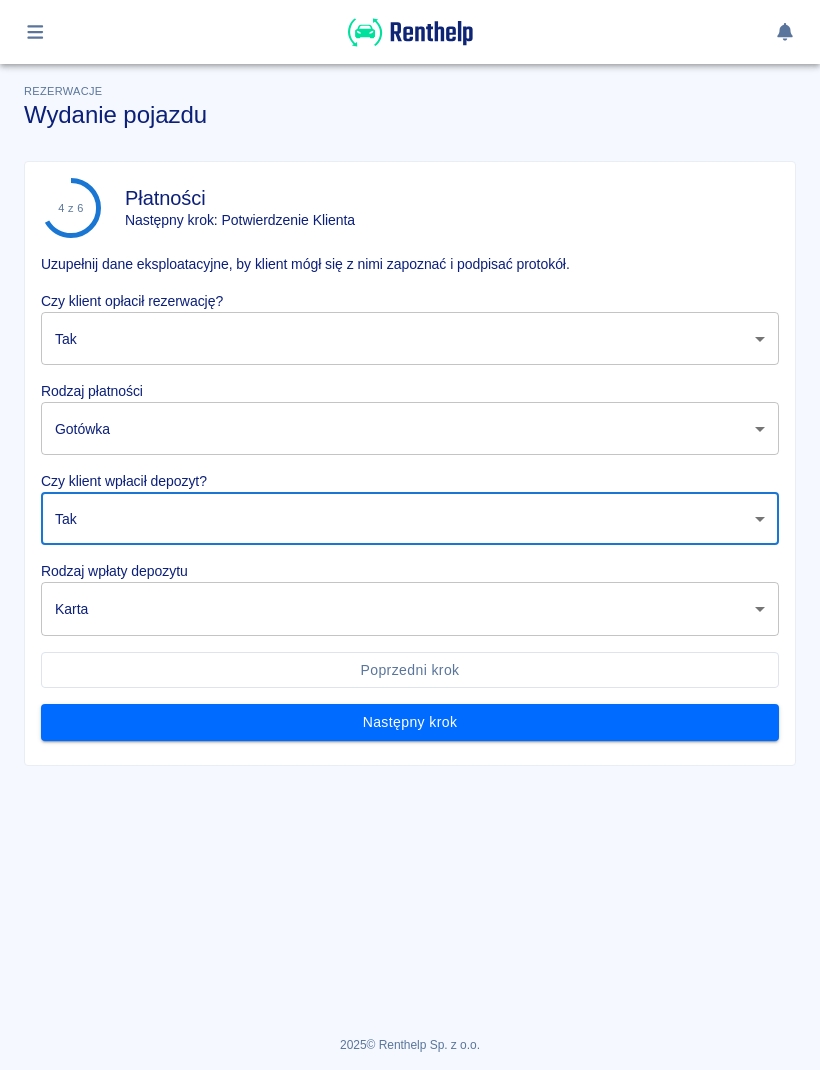 click on "Używamy plików Cookies, by zapewnić Ci najlepsze możliwe doświadczenie. Aby dowiedzieć się więcej, zapoznaj się z naszą Polityką Prywatności.  Polityka Prywatności Rozumiem Rezerwacje Wydanie pojazdu 4 z 6 Płatności Następny krok: Potwierdzenie Klienta Uzupełnij dane eksploatacyjne, by klient mógł się z nimi zapoznać i podpisać protokół. Czy klient opłacił rezerwację? Tak true ​ Rodzaj płatności Gotówka cash ​ Czy klient wpłacił depozyt? Tak true ​ Rodzaj wpłaty depozytu Karta terminal_card_authorization ​ Poprzedni krok Następny krok 2025  © Renthelp Sp. z o.o. Wydanie pojazdu | Renthelp" at bounding box center [410, 535] 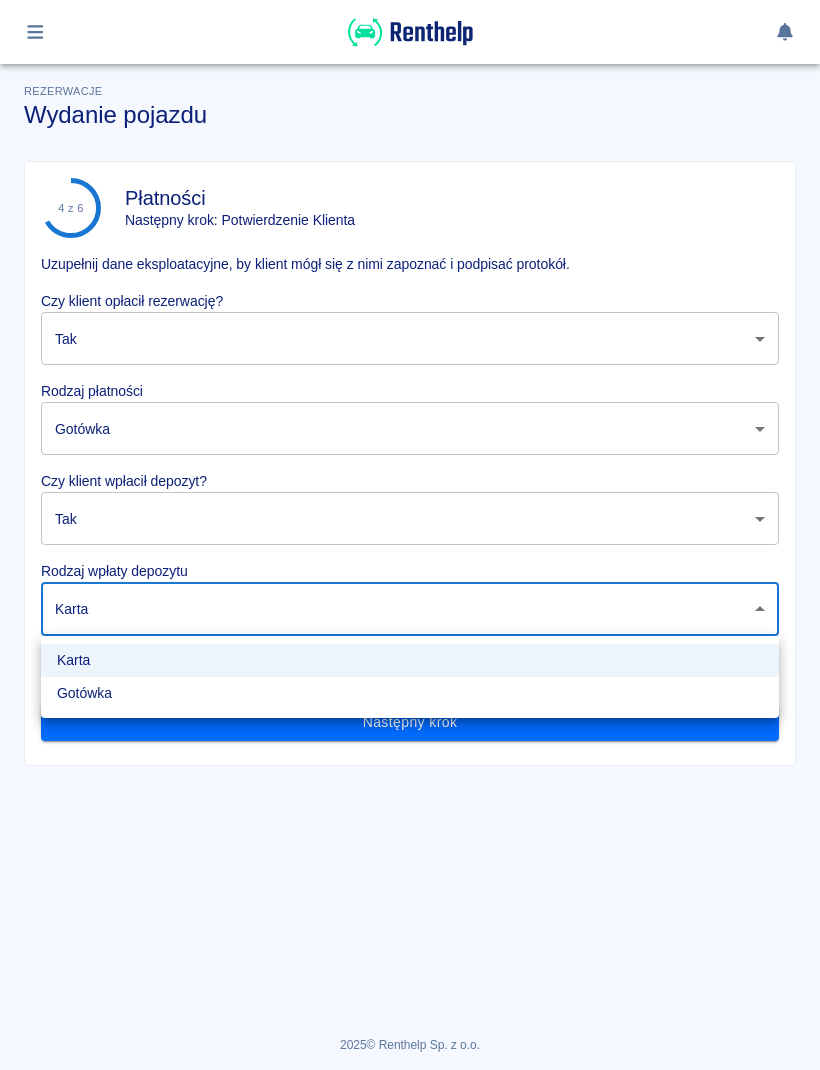 click at bounding box center [410, 535] 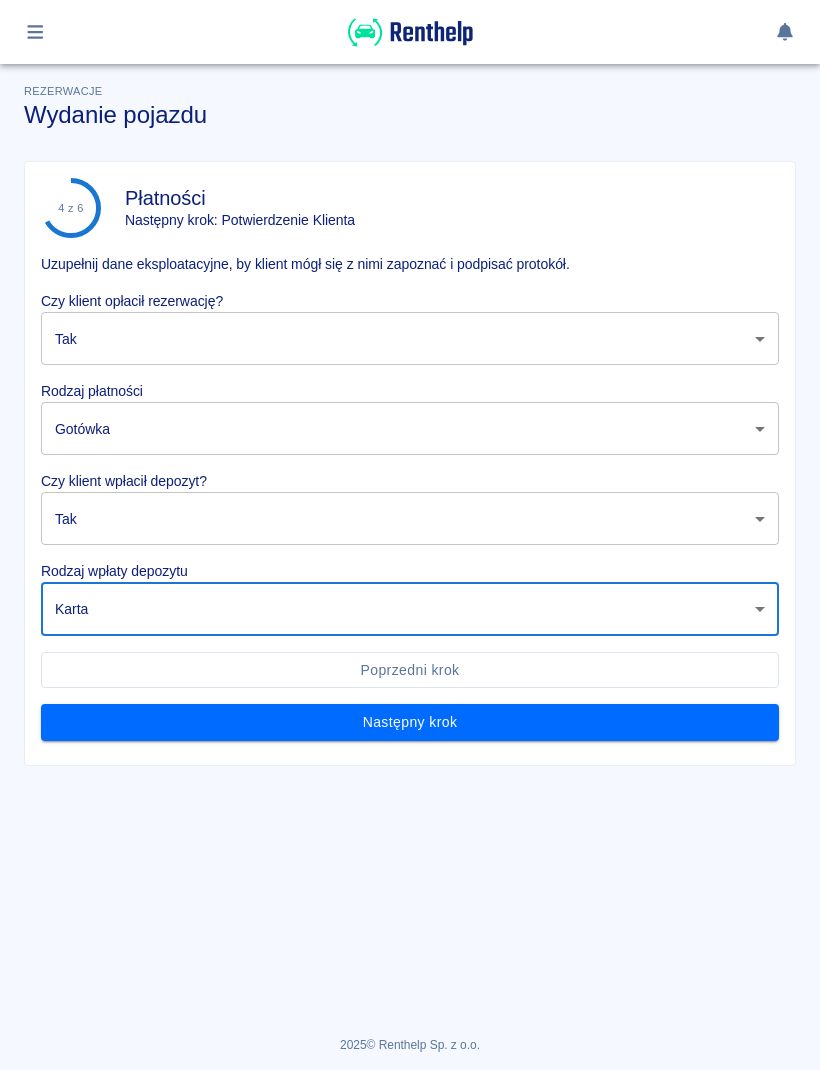 click on "Następny krok" at bounding box center [410, 722] 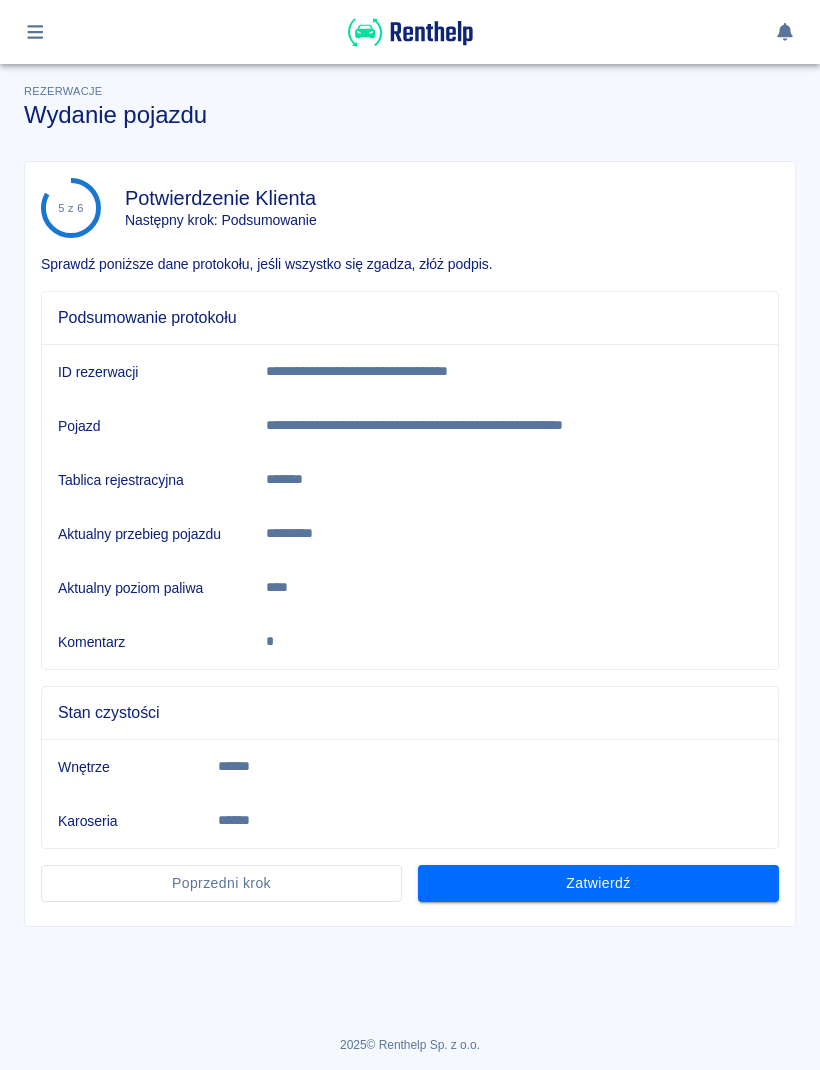 click on "Zatwierdź" at bounding box center (598, 883) 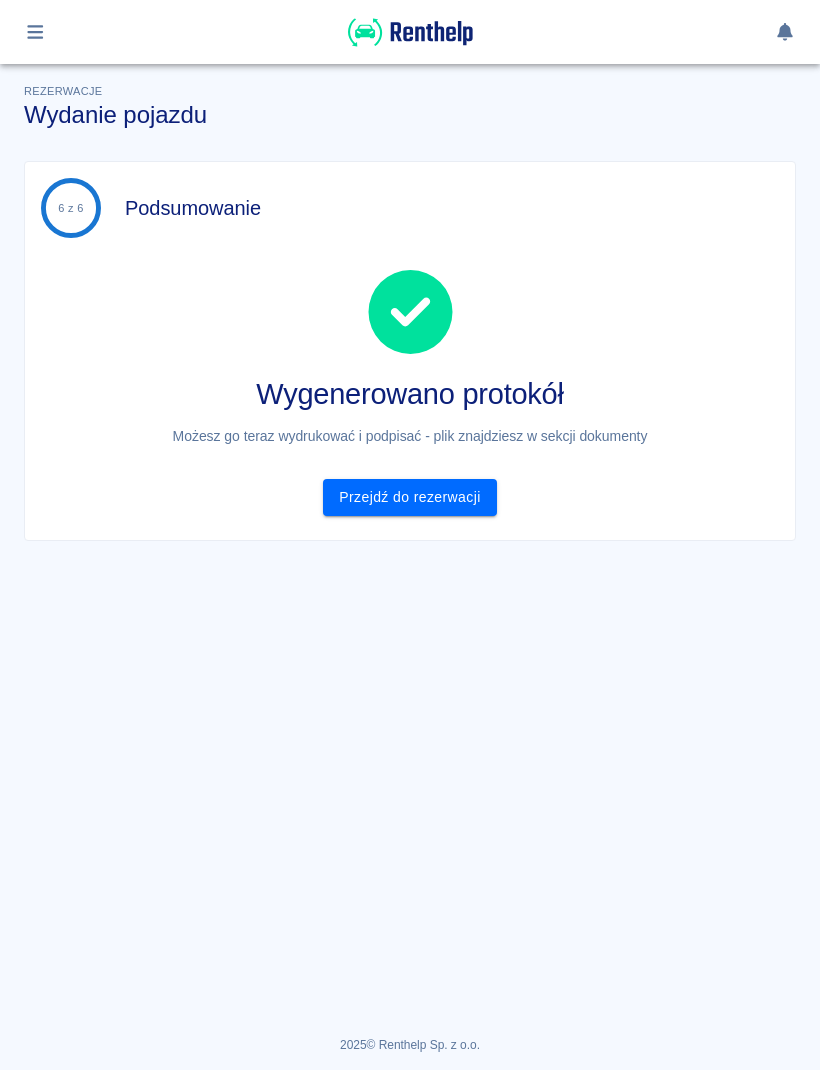 click on "Przejdź do rezerwacji" at bounding box center (409, 497) 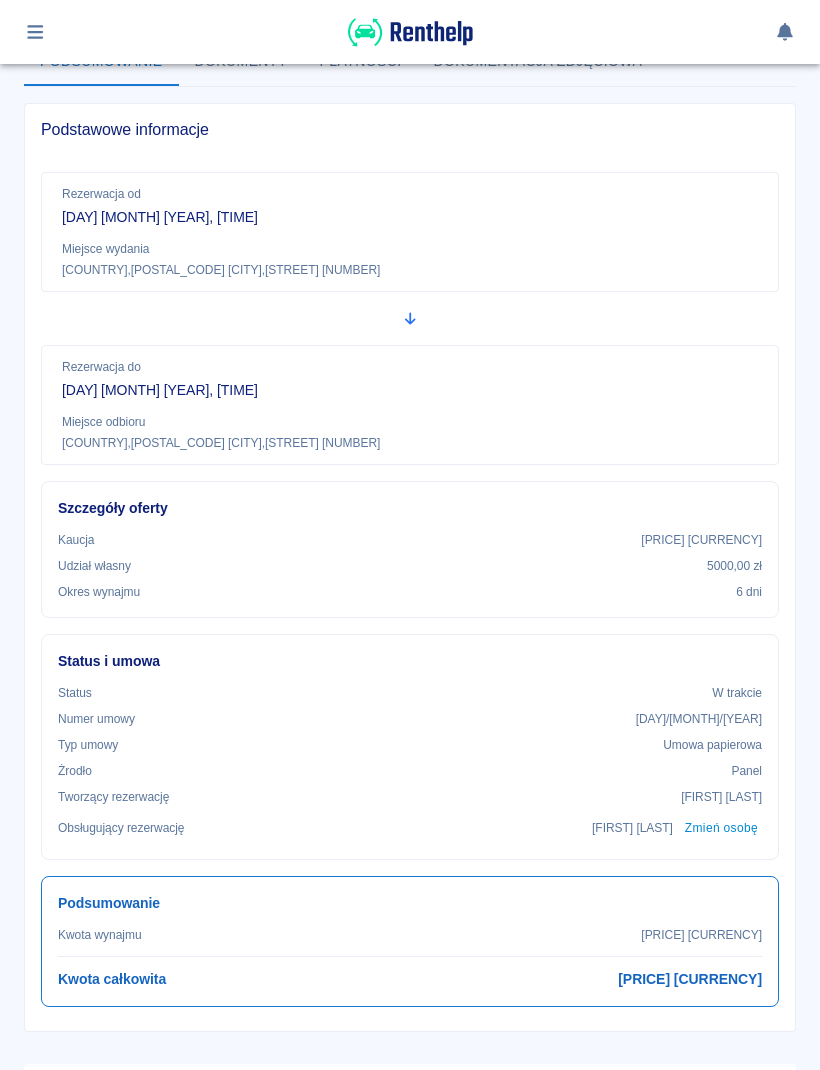 scroll, scrollTop: 179, scrollLeft: 0, axis: vertical 